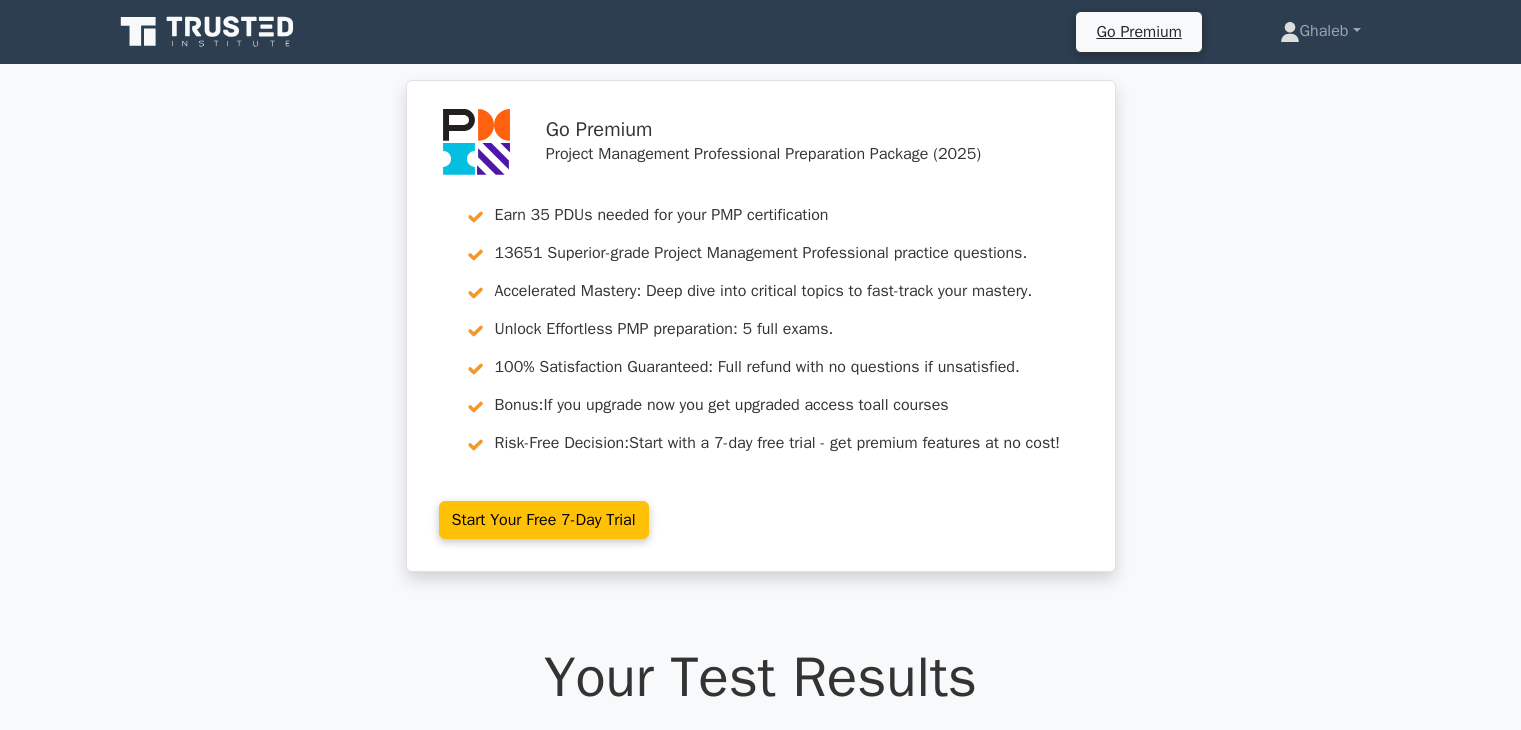 scroll, scrollTop: 712, scrollLeft: 0, axis: vertical 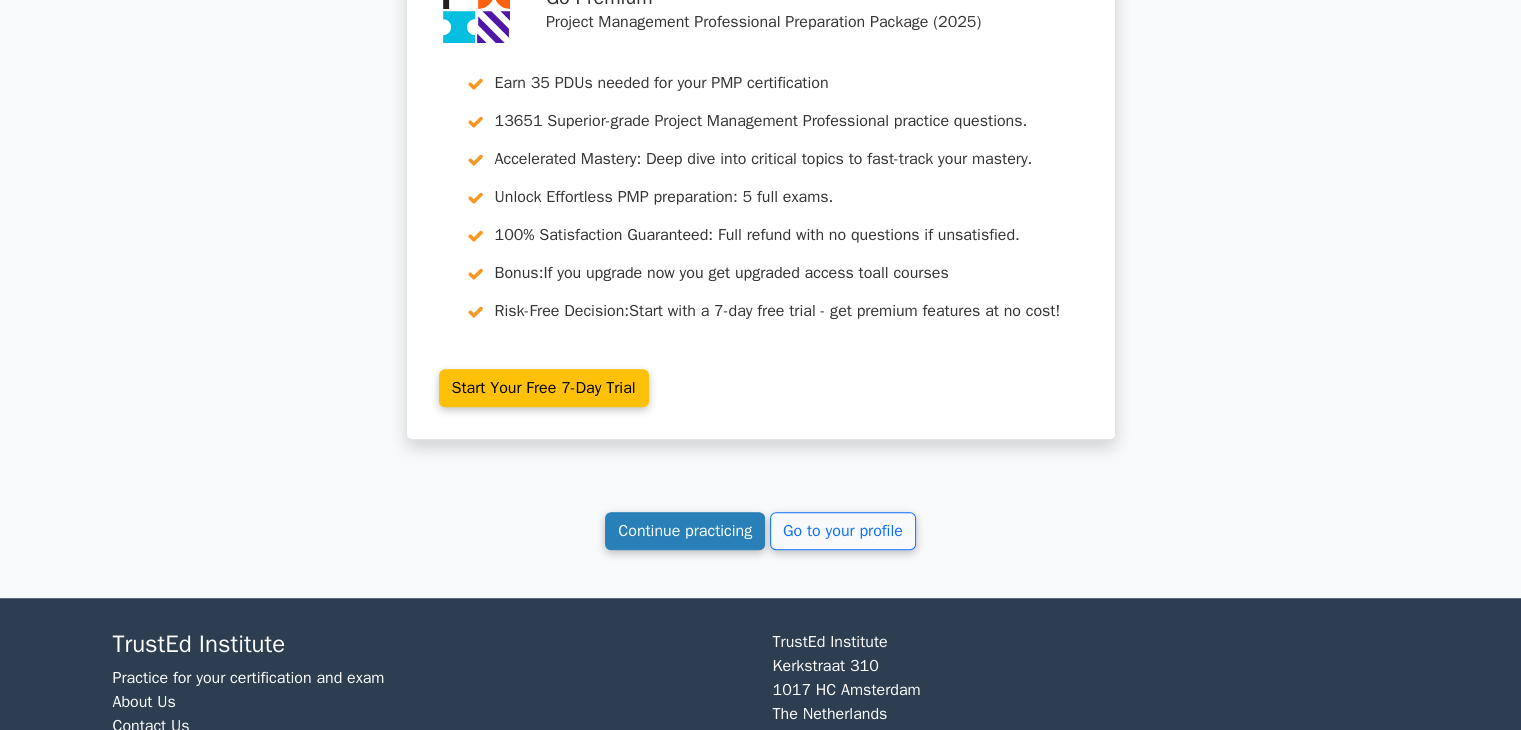 click on "Continue practicing" at bounding box center [685, 531] 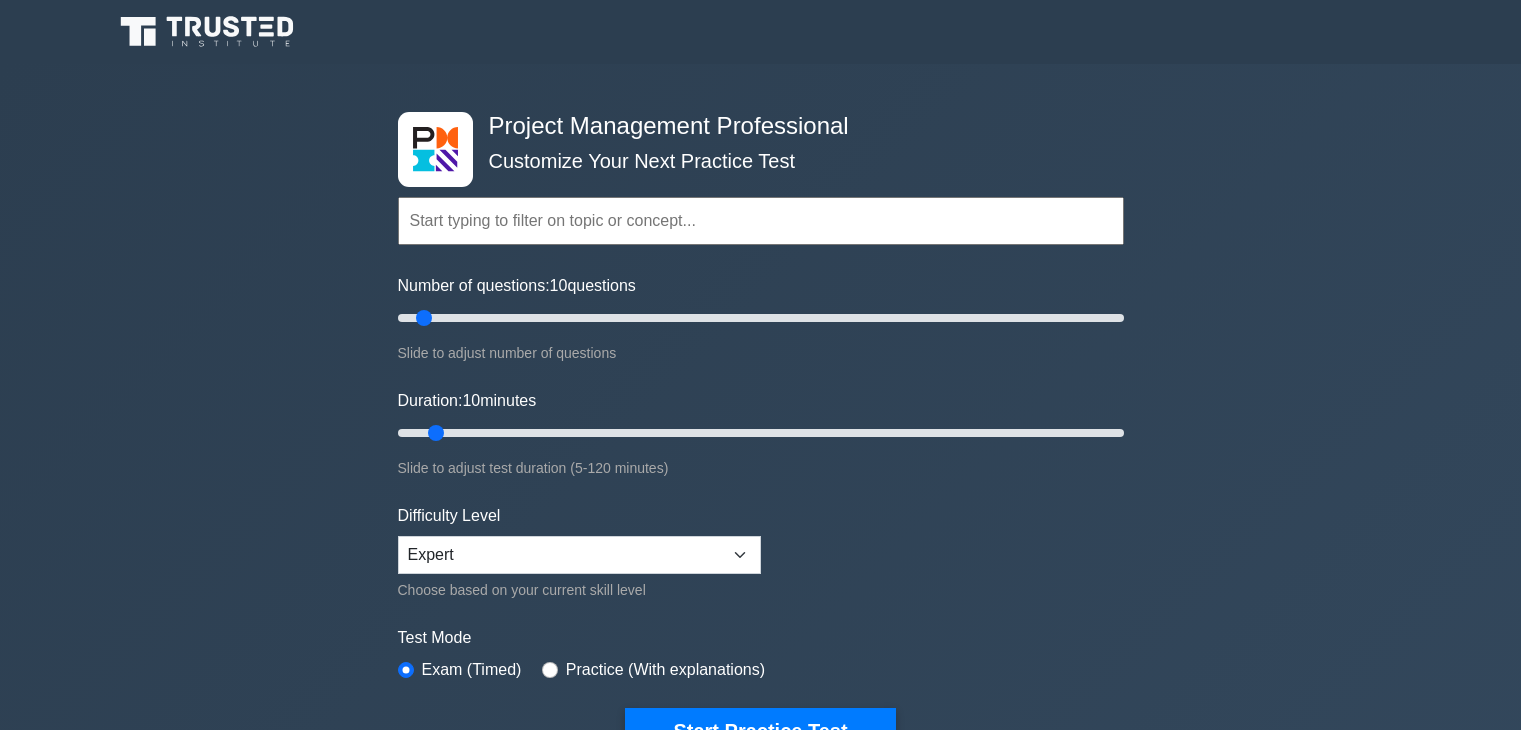 scroll, scrollTop: 0, scrollLeft: 0, axis: both 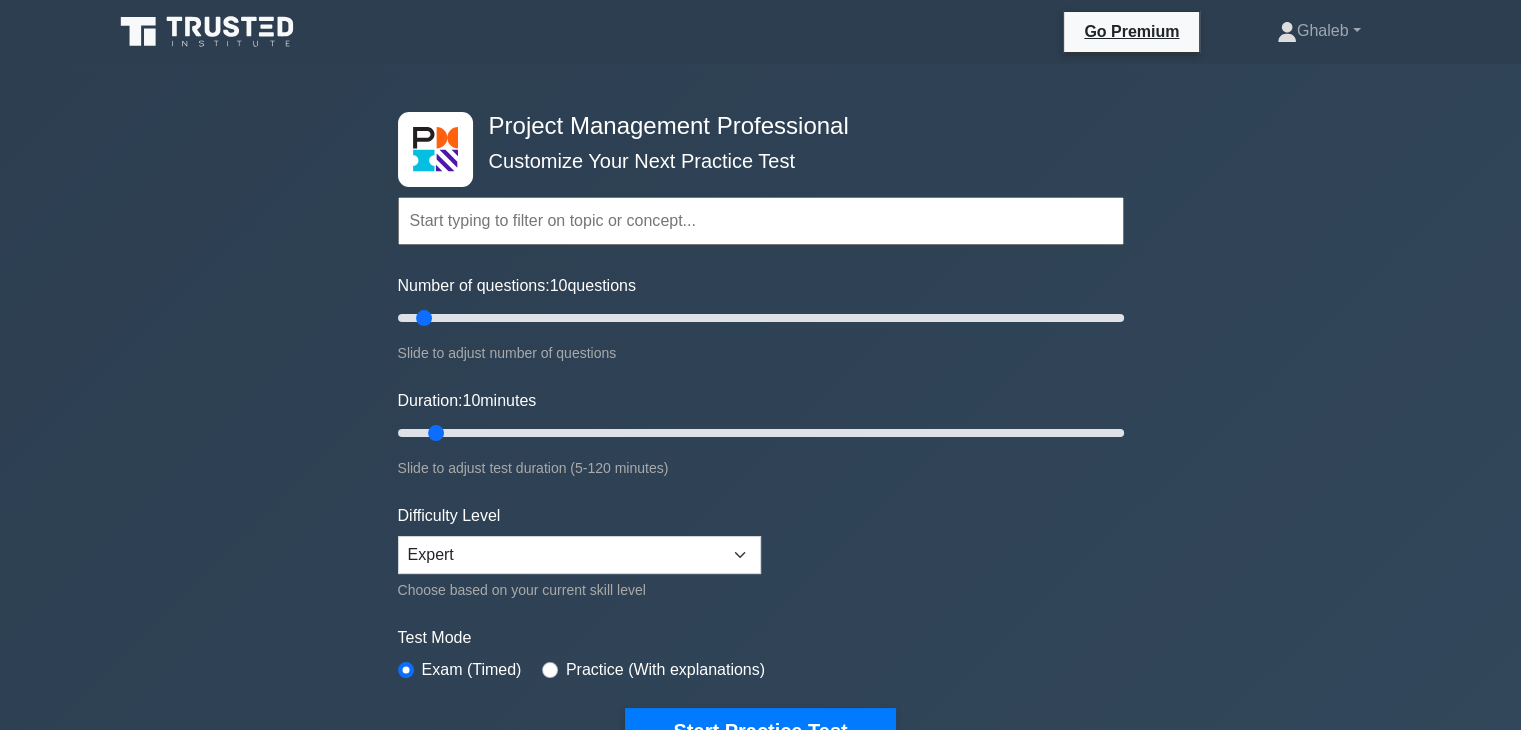 click at bounding box center [761, 221] 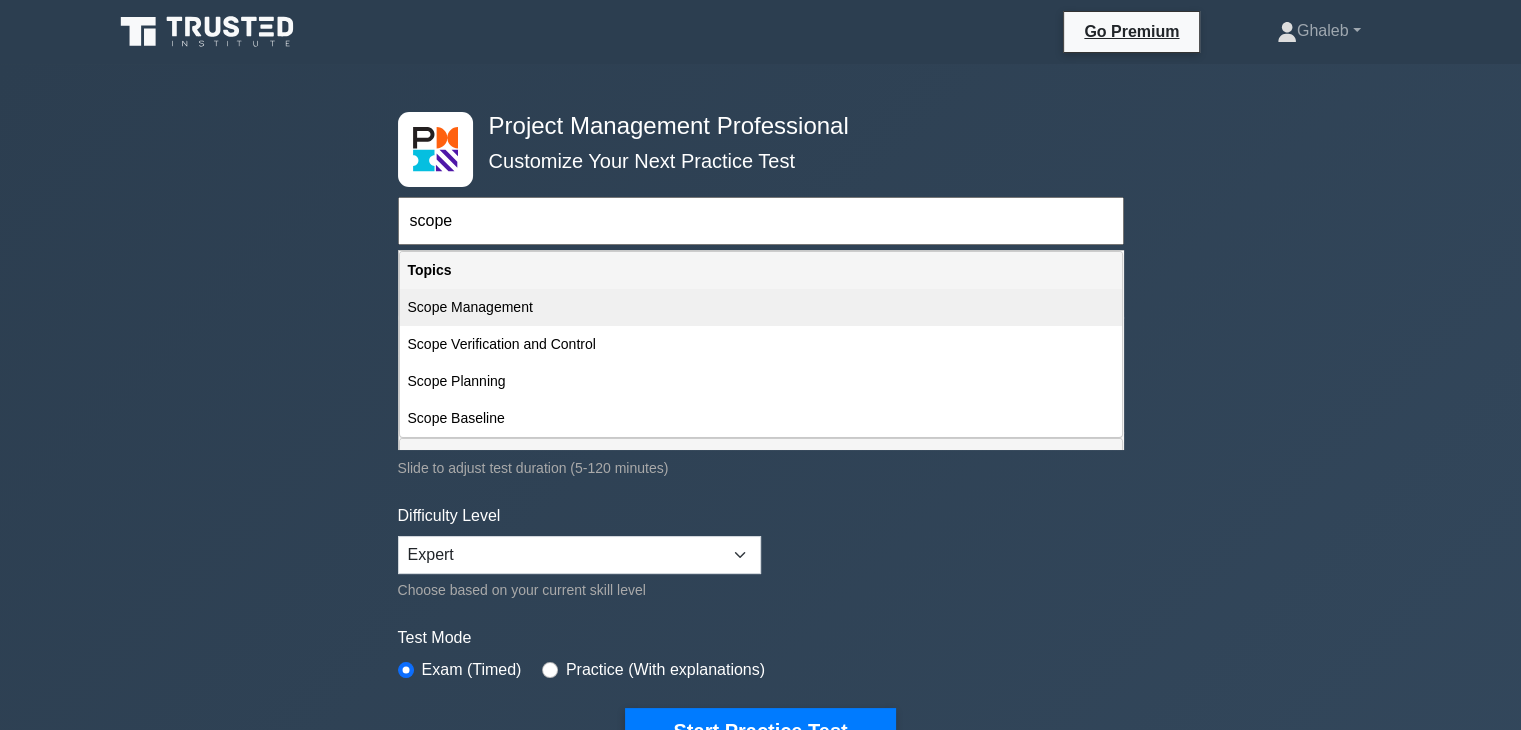 click on "Scope Management" at bounding box center (761, 307) 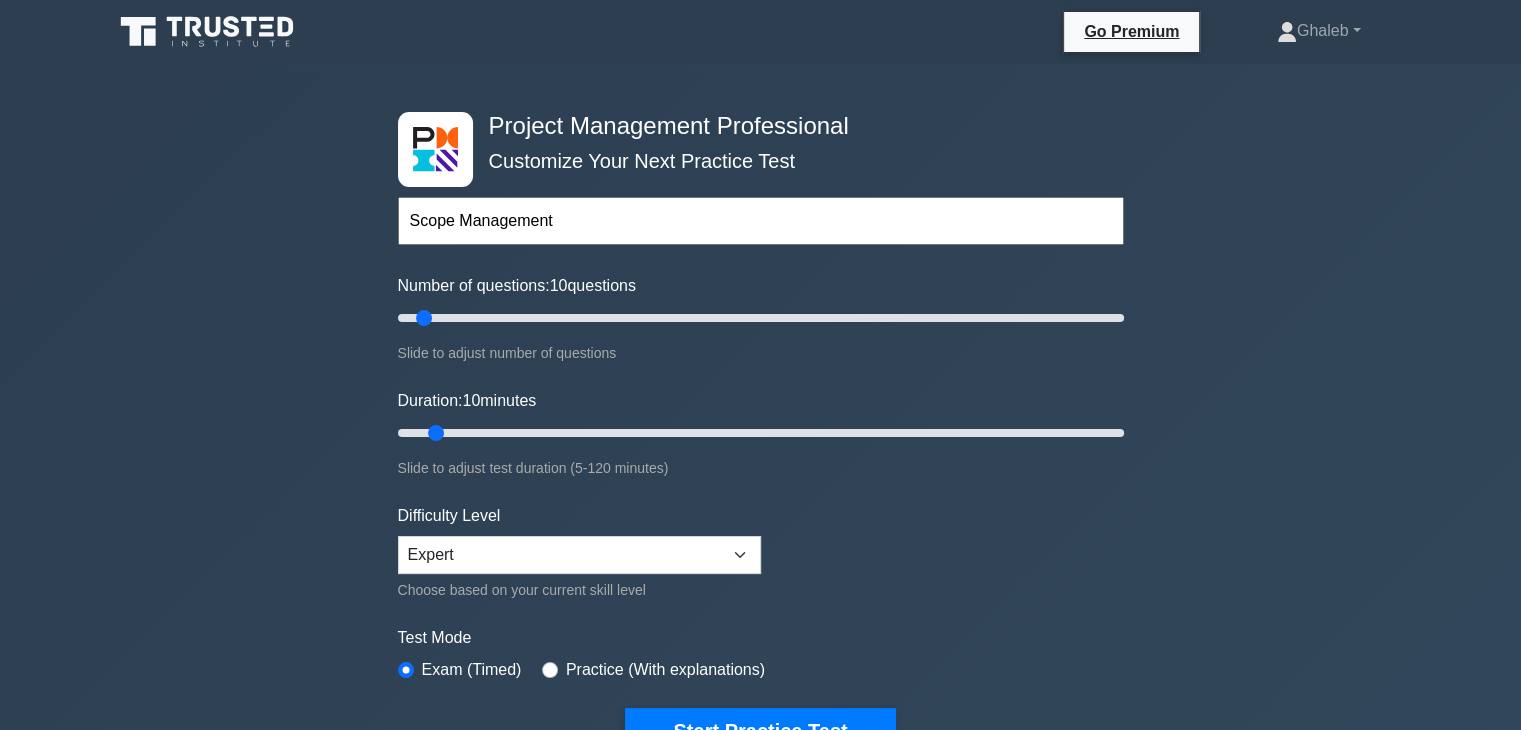 click on "Scope Management" at bounding box center [761, 221] 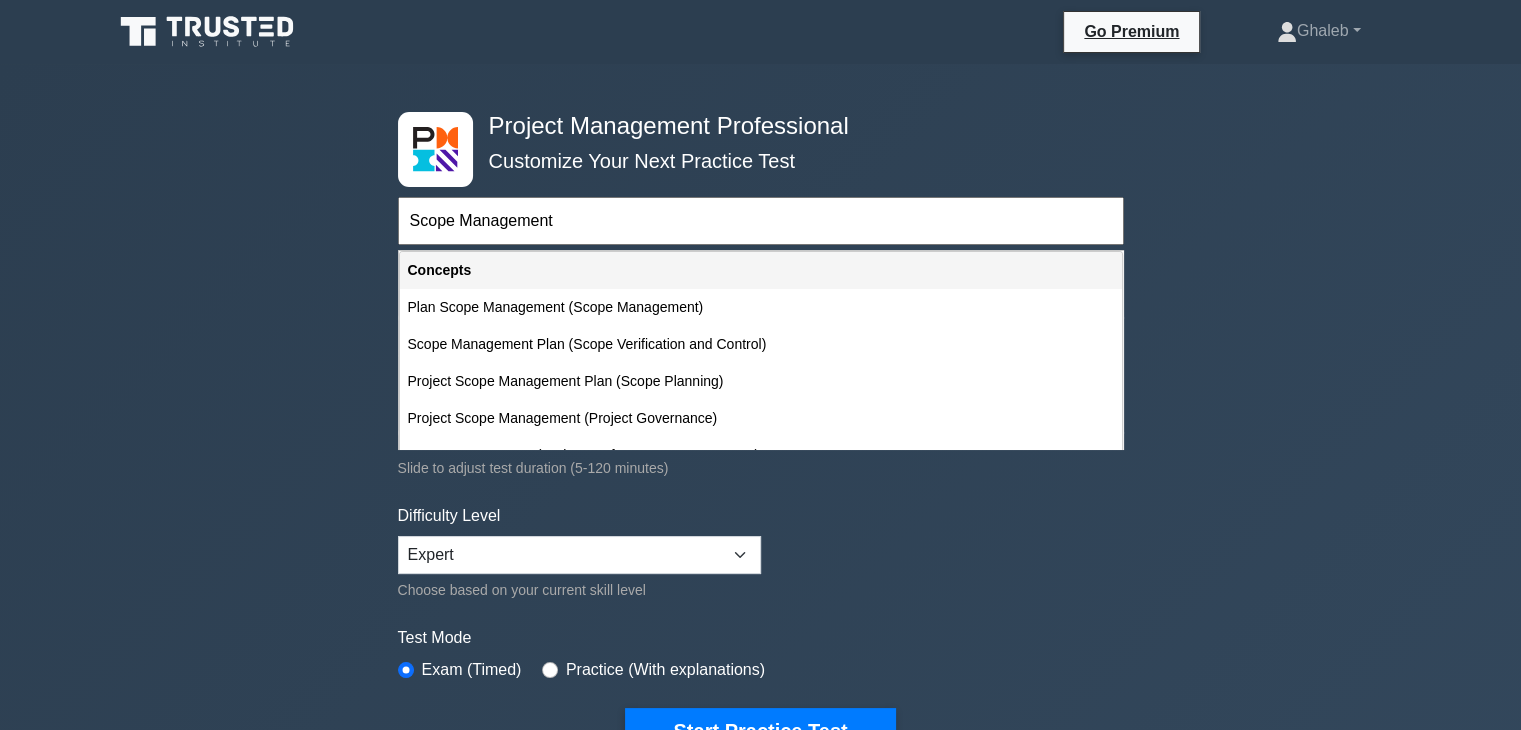 type on "Scope Management" 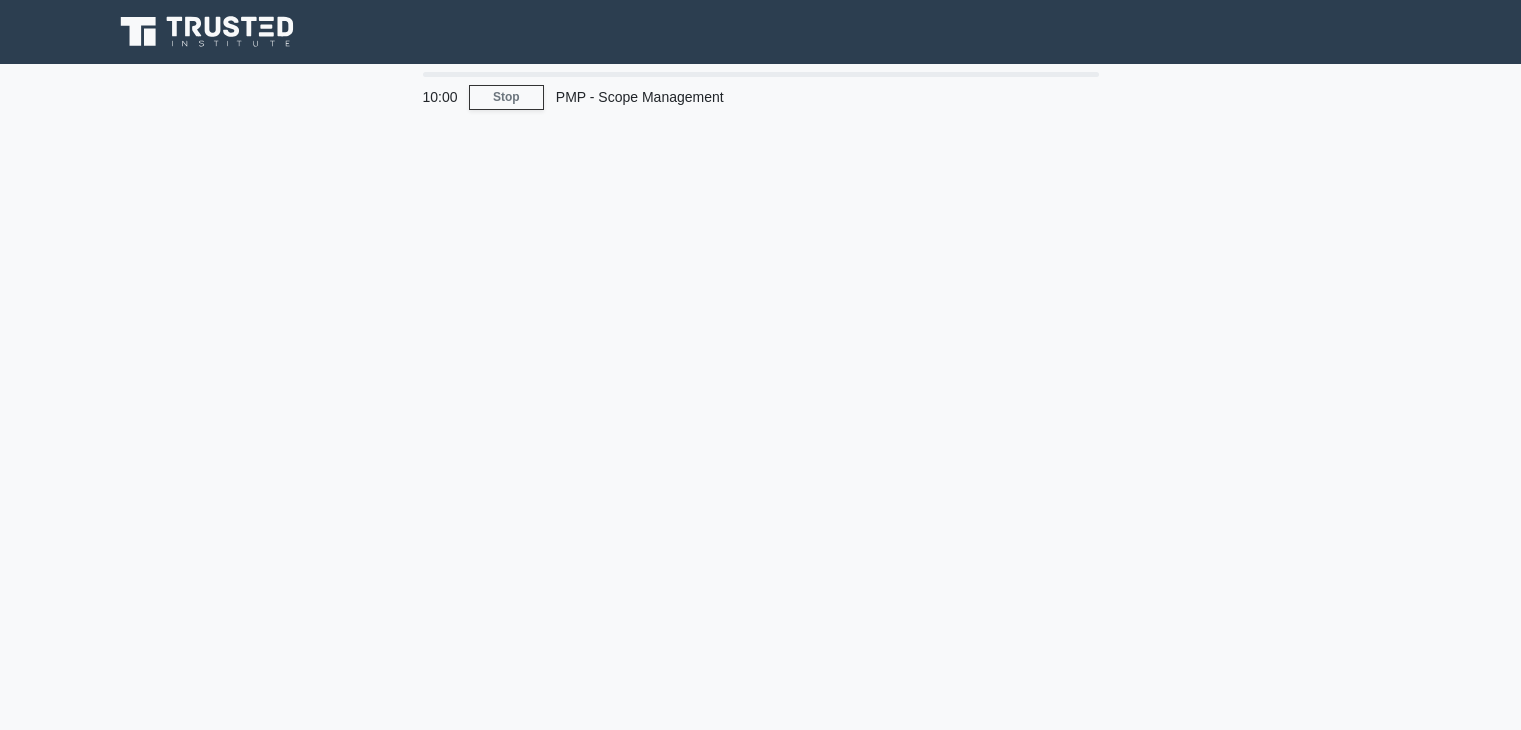 scroll, scrollTop: 0, scrollLeft: 0, axis: both 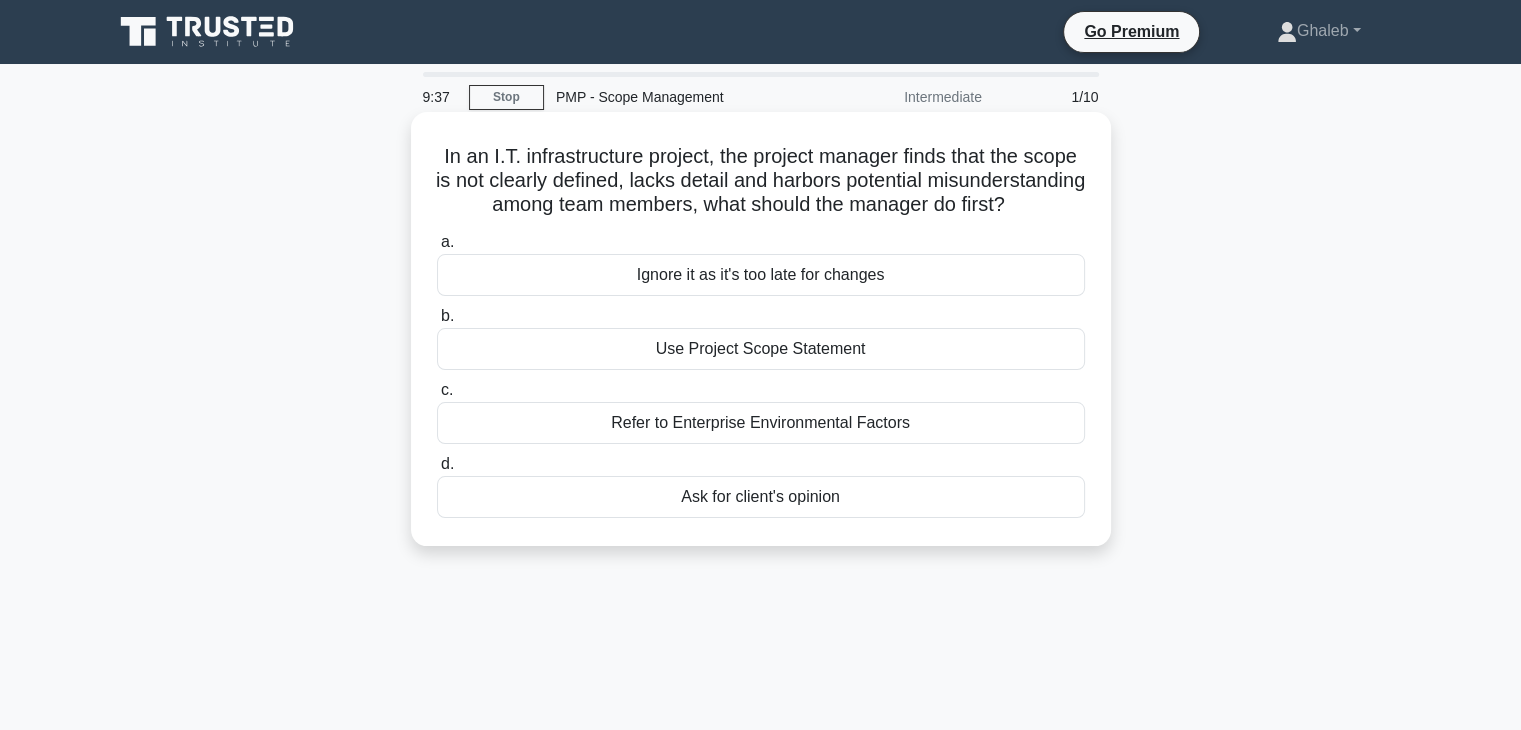 click on "Use Project Scope Statement" at bounding box center (761, 349) 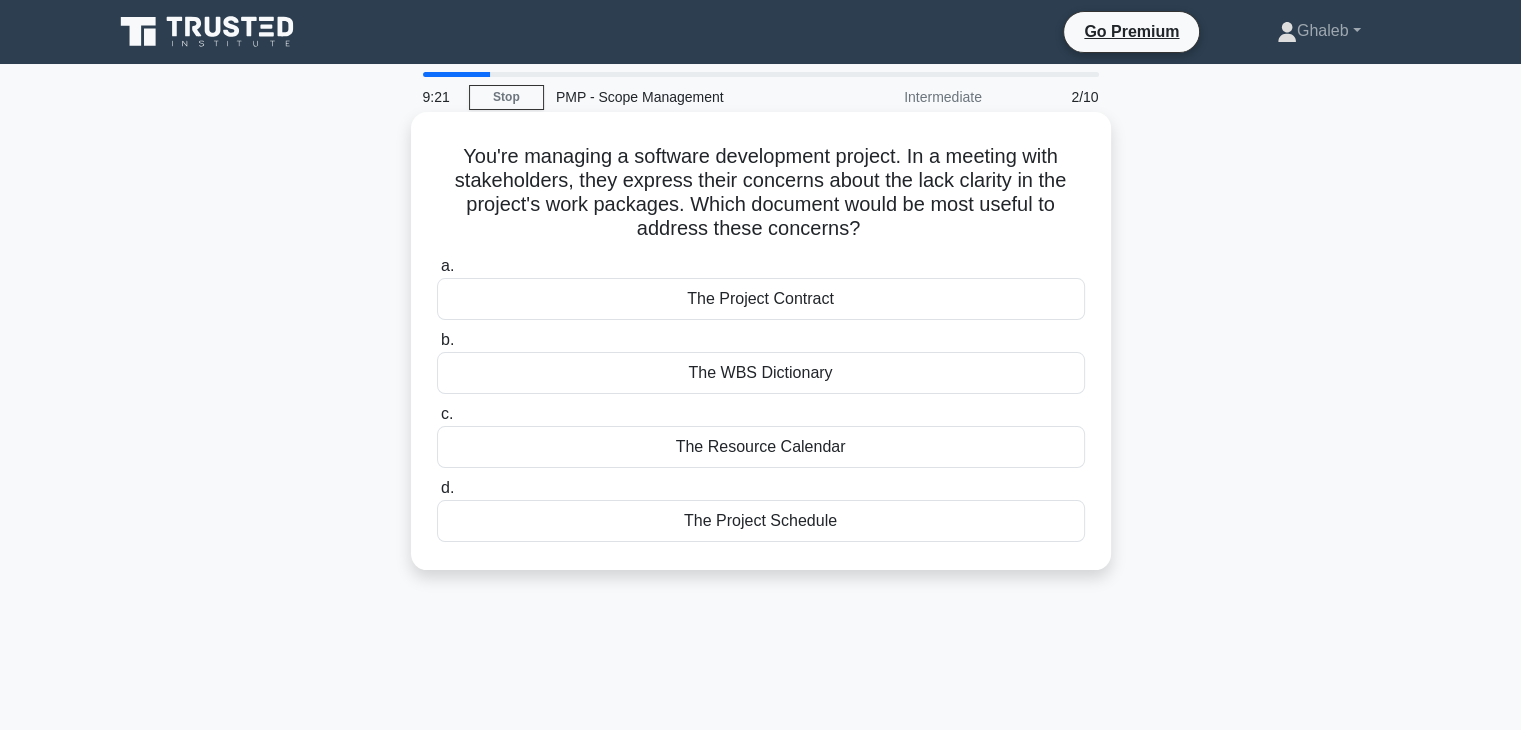 click on "The WBS Dictionary" at bounding box center [761, 373] 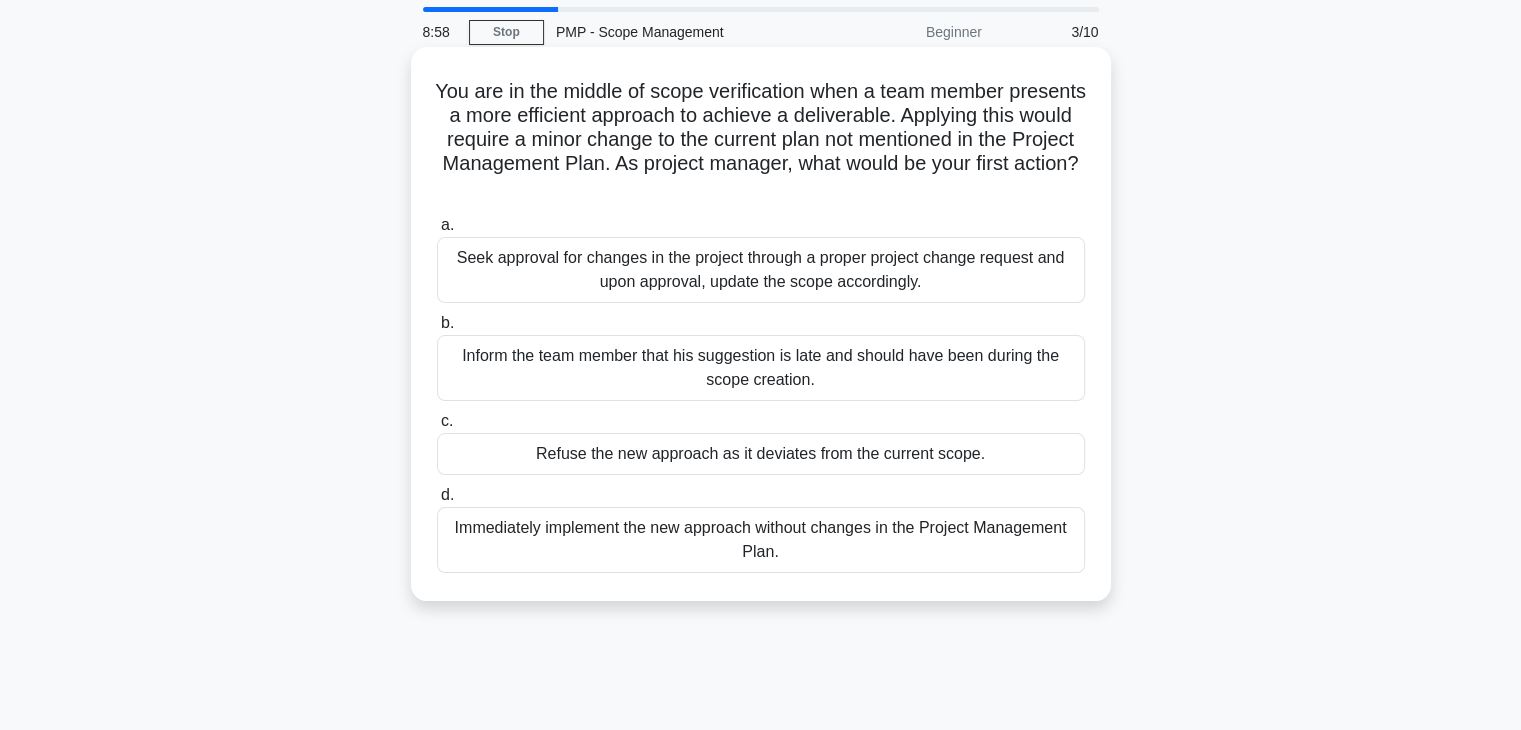 scroll, scrollTop: 100, scrollLeft: 0, axis: vertical 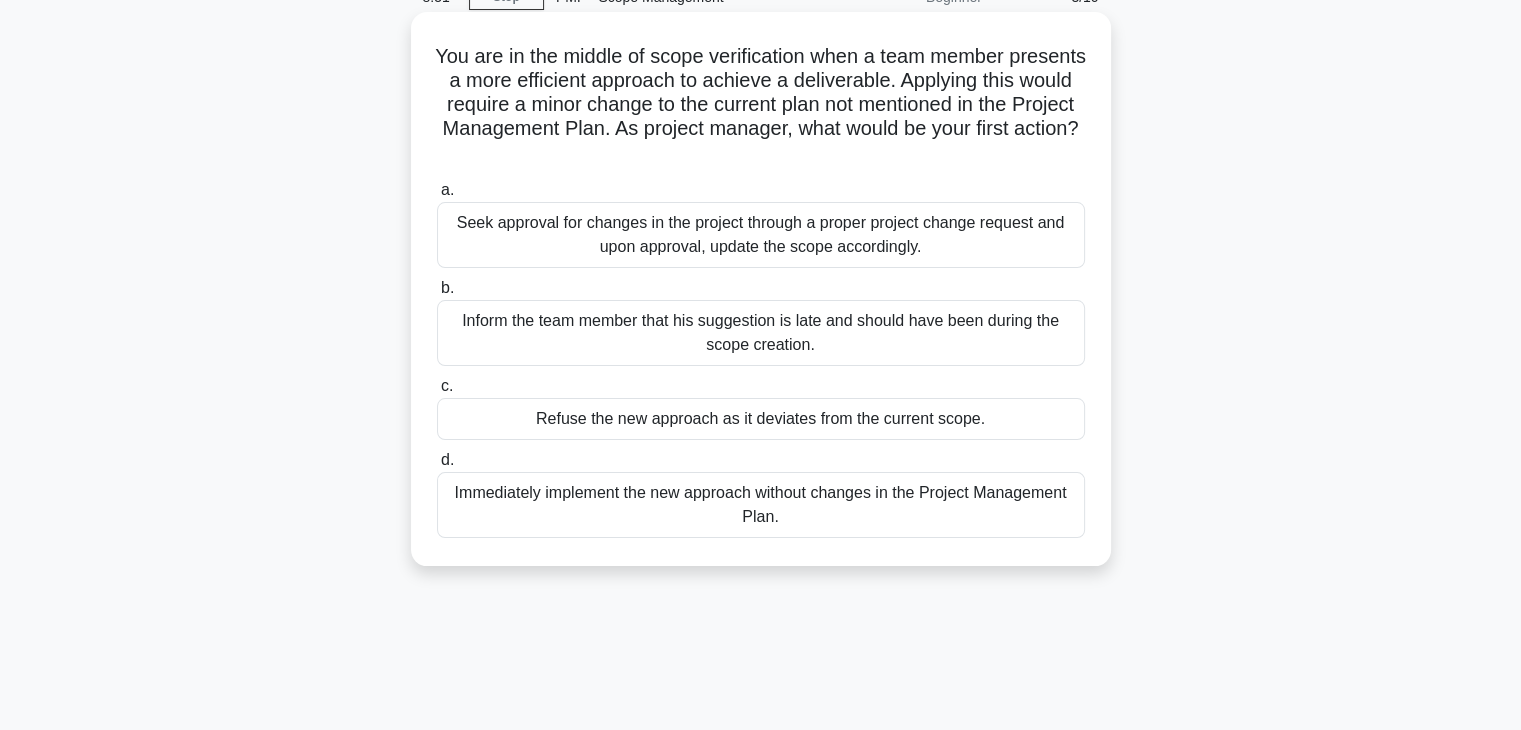 click on "Immediately implement the new approach without changes in the Project Management Plan." at bounding box center (761, 505) 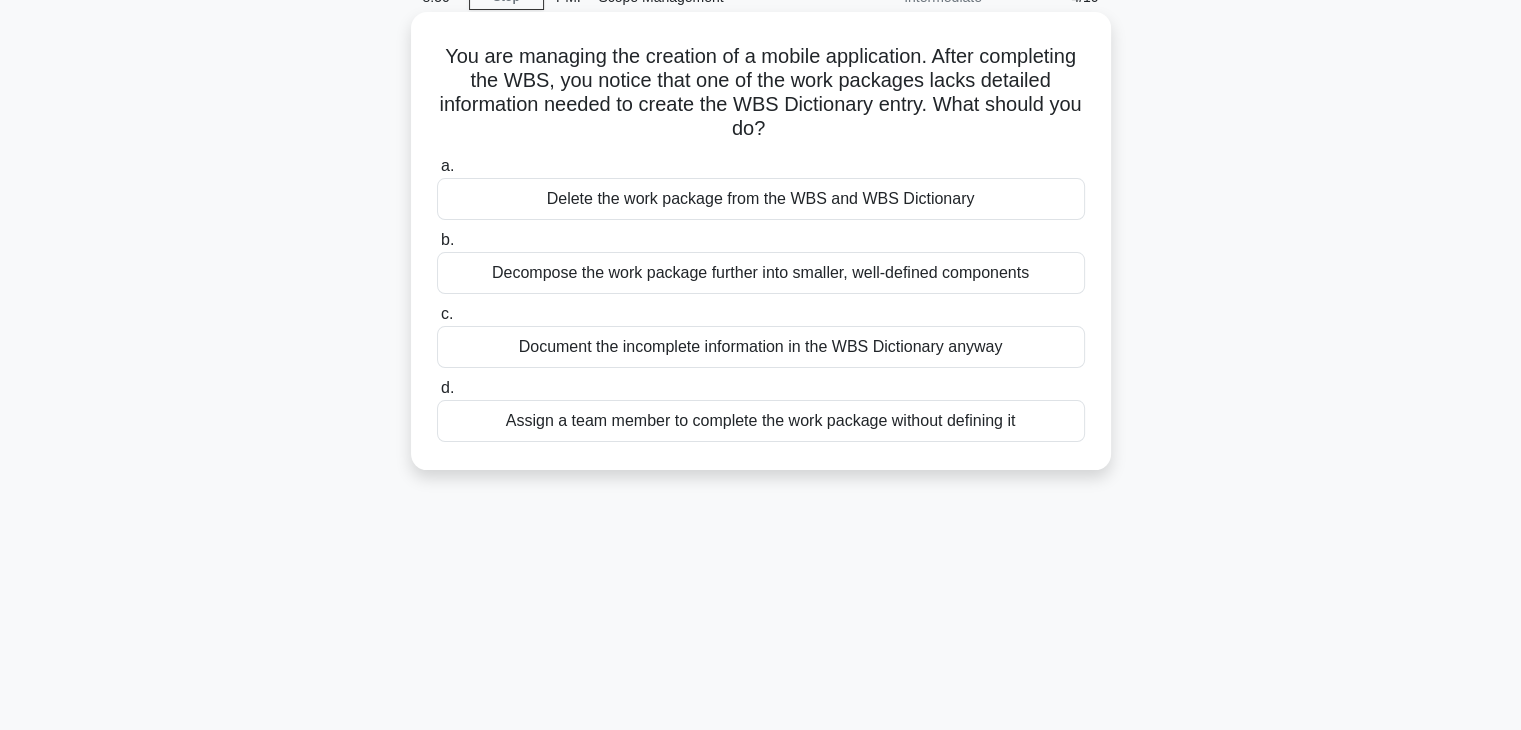 scroll, scrollTop: 0, scrollLeft: 0, axis: both 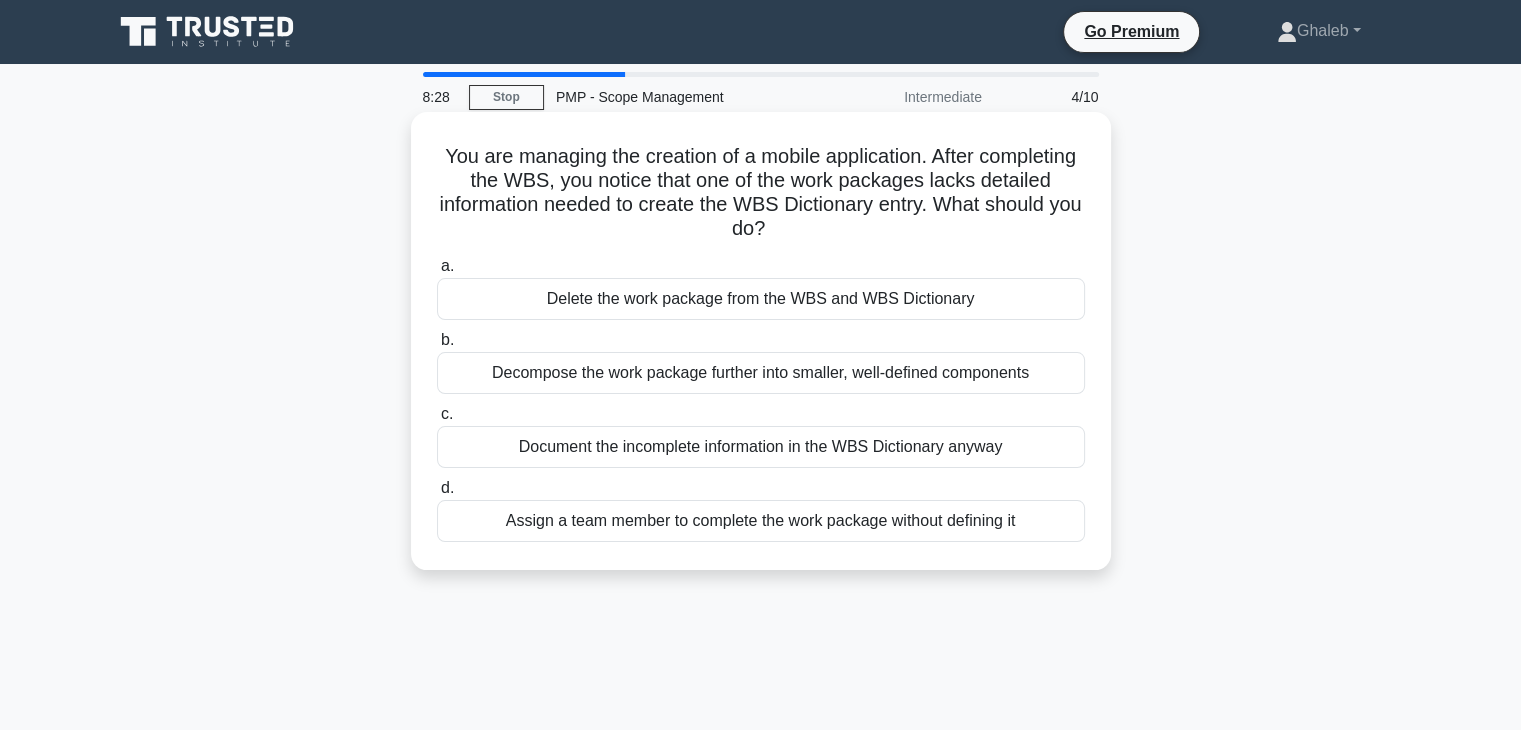 click on "Decompose the work package further into smaller, well-defined components" at bounding box center [761, 373] 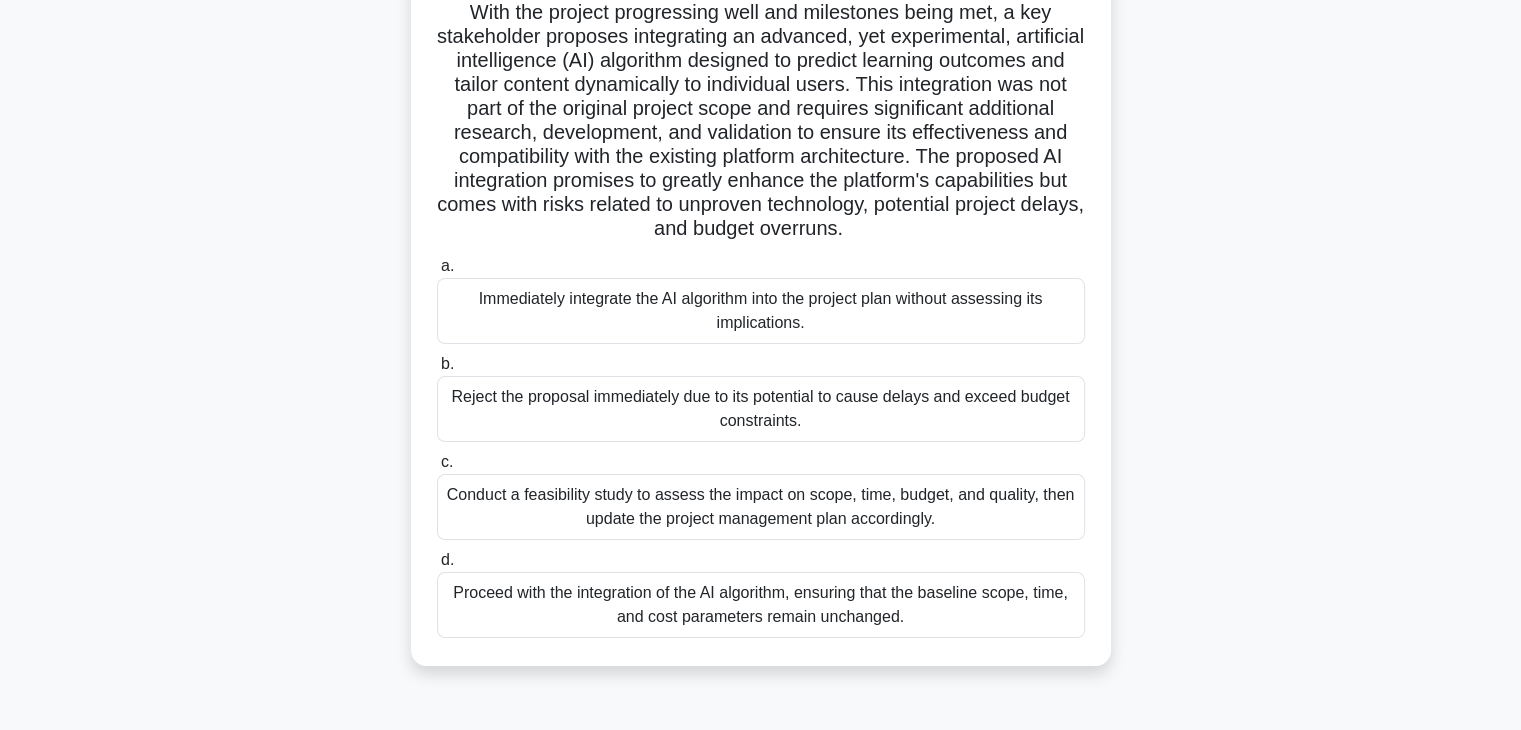 scroll, scrollTop: 300, scrollLeft: 0, axis: vertical 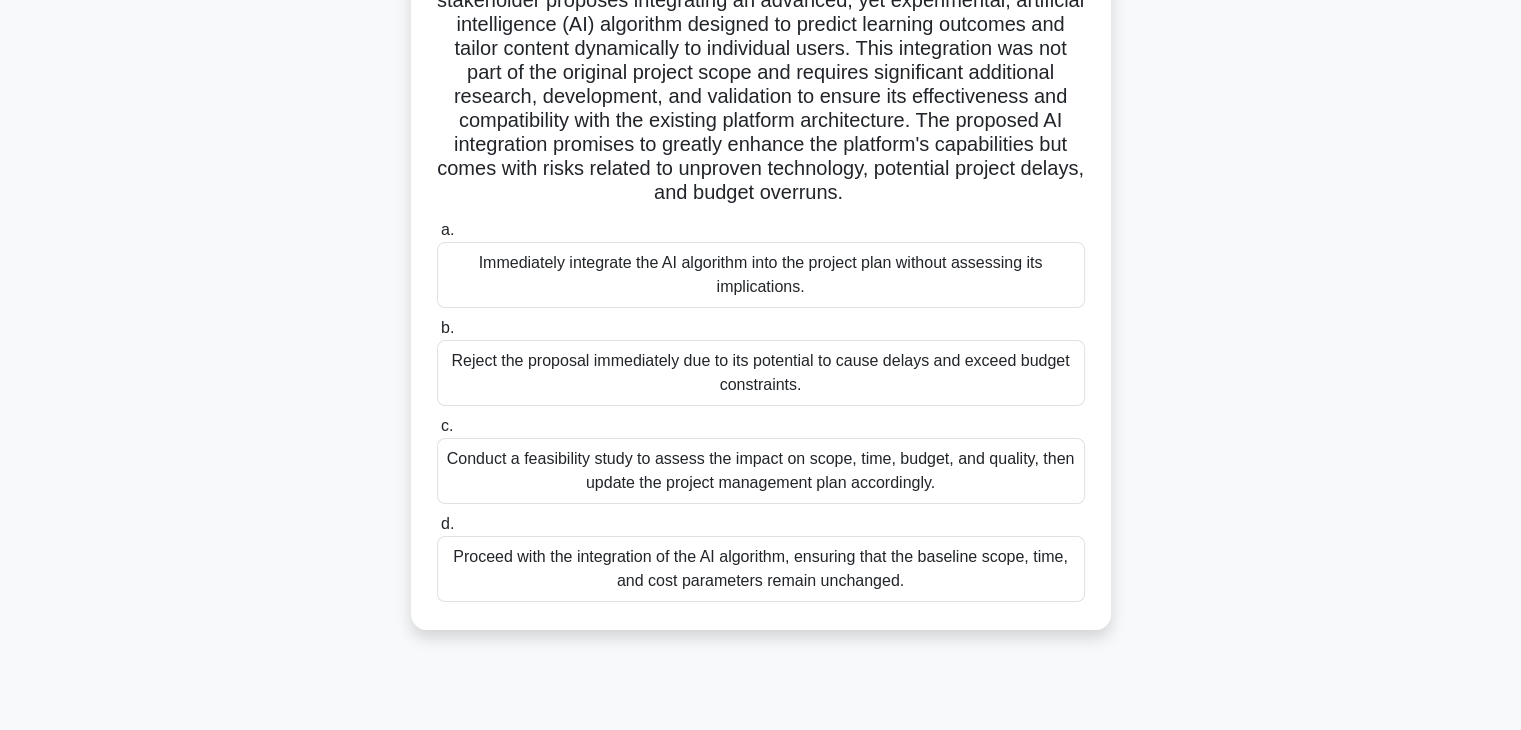 click on "Conduct a feasibility study to assess the impact on scope, time, budget, and quality, then update the project management plan accordingly." at bounding box center (761, 471) 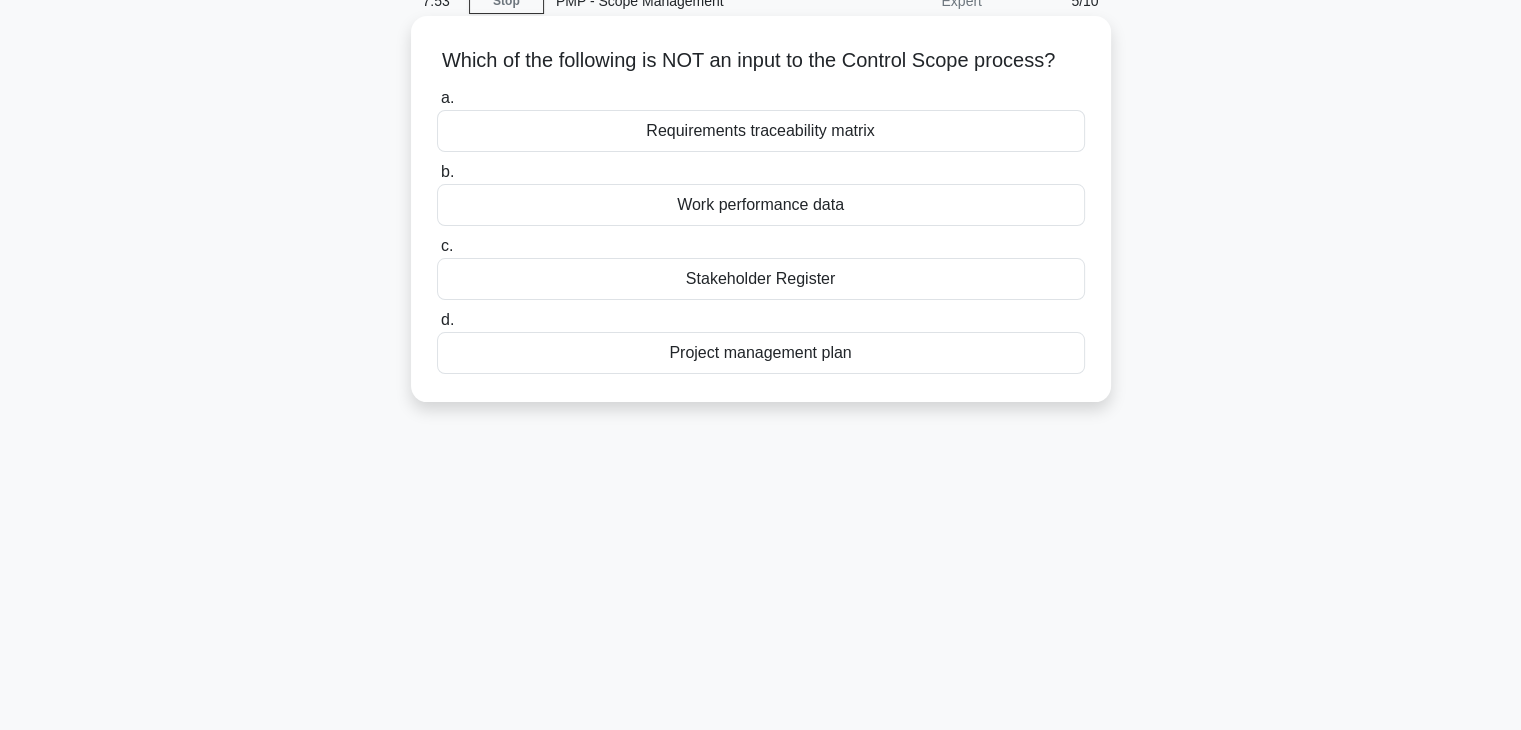 scroll, scrollTop: 0, scrollLeft: 0, axis: both 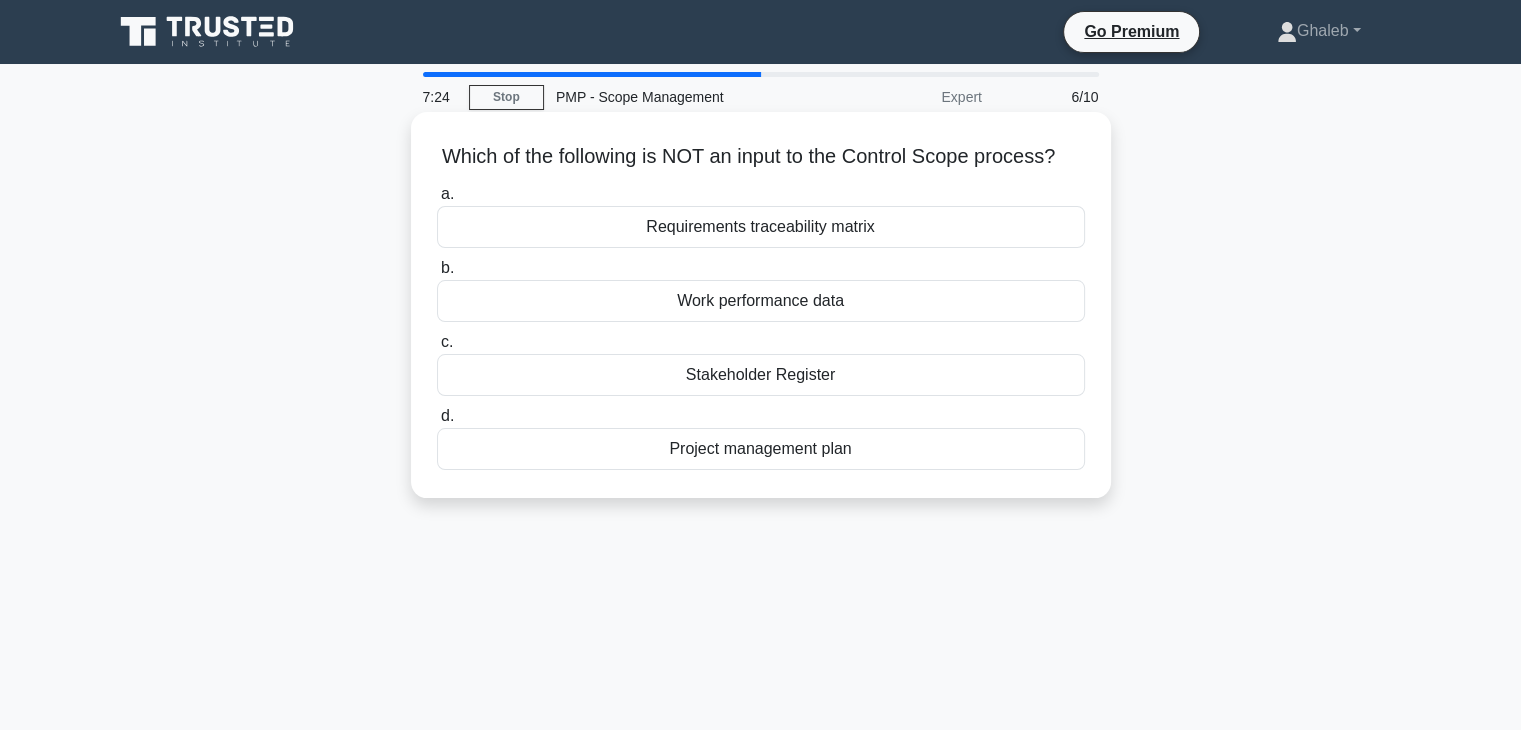 click on "Stakeholder Register" at bounding box center [761, 375] 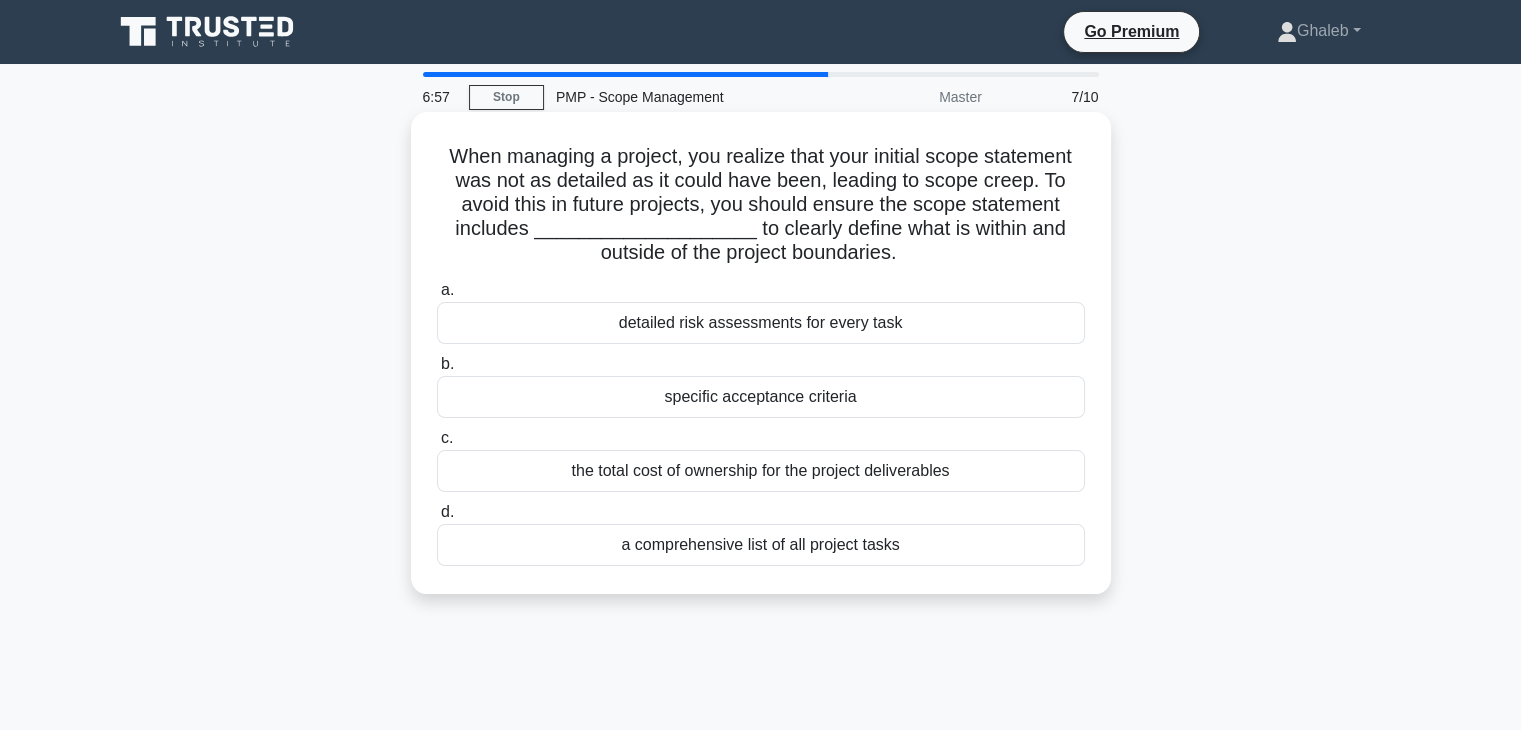 click on "a comprehensive list of all project tasks" at bounding box center (761, 545) 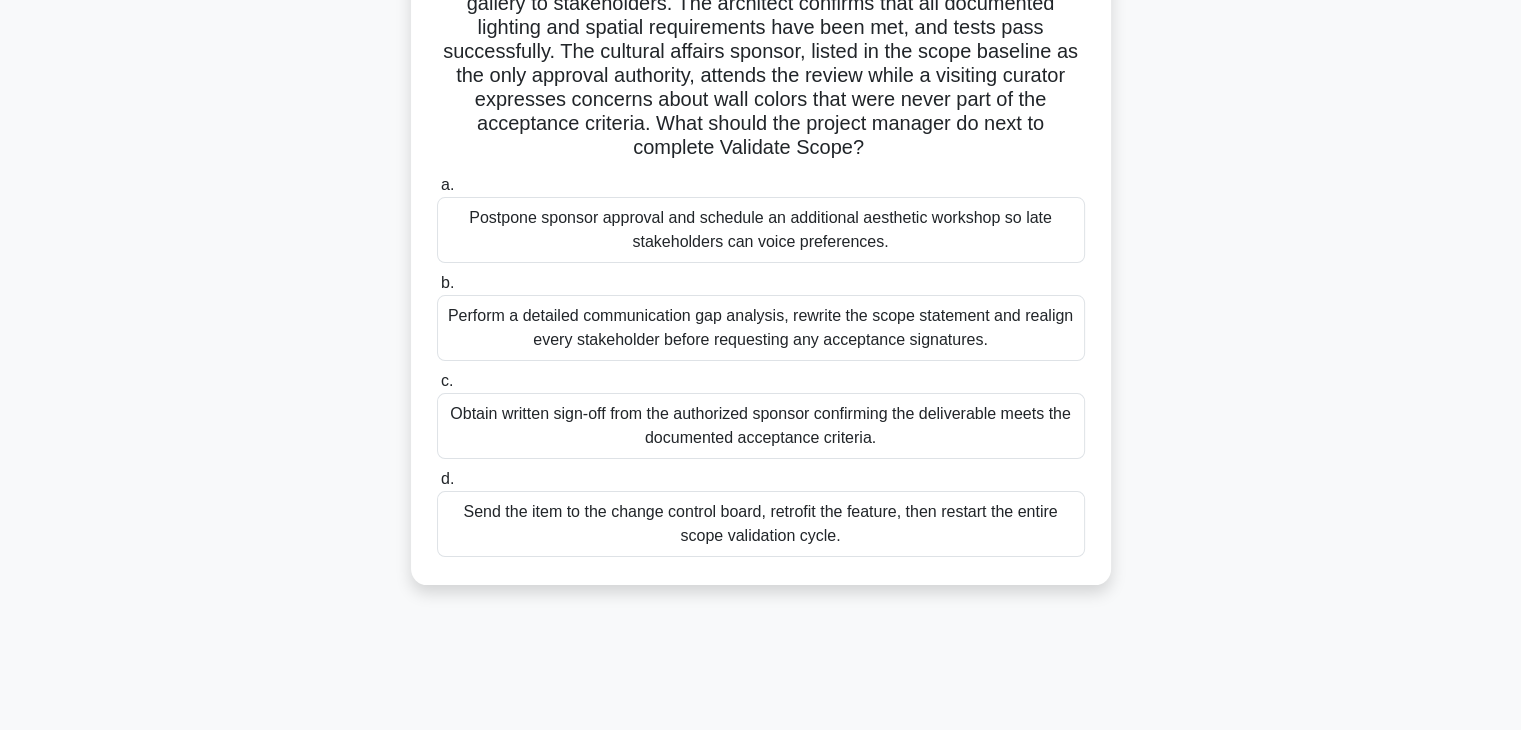 scroll, scrollTop: 200, scrollLeft: 0, axis: vertical 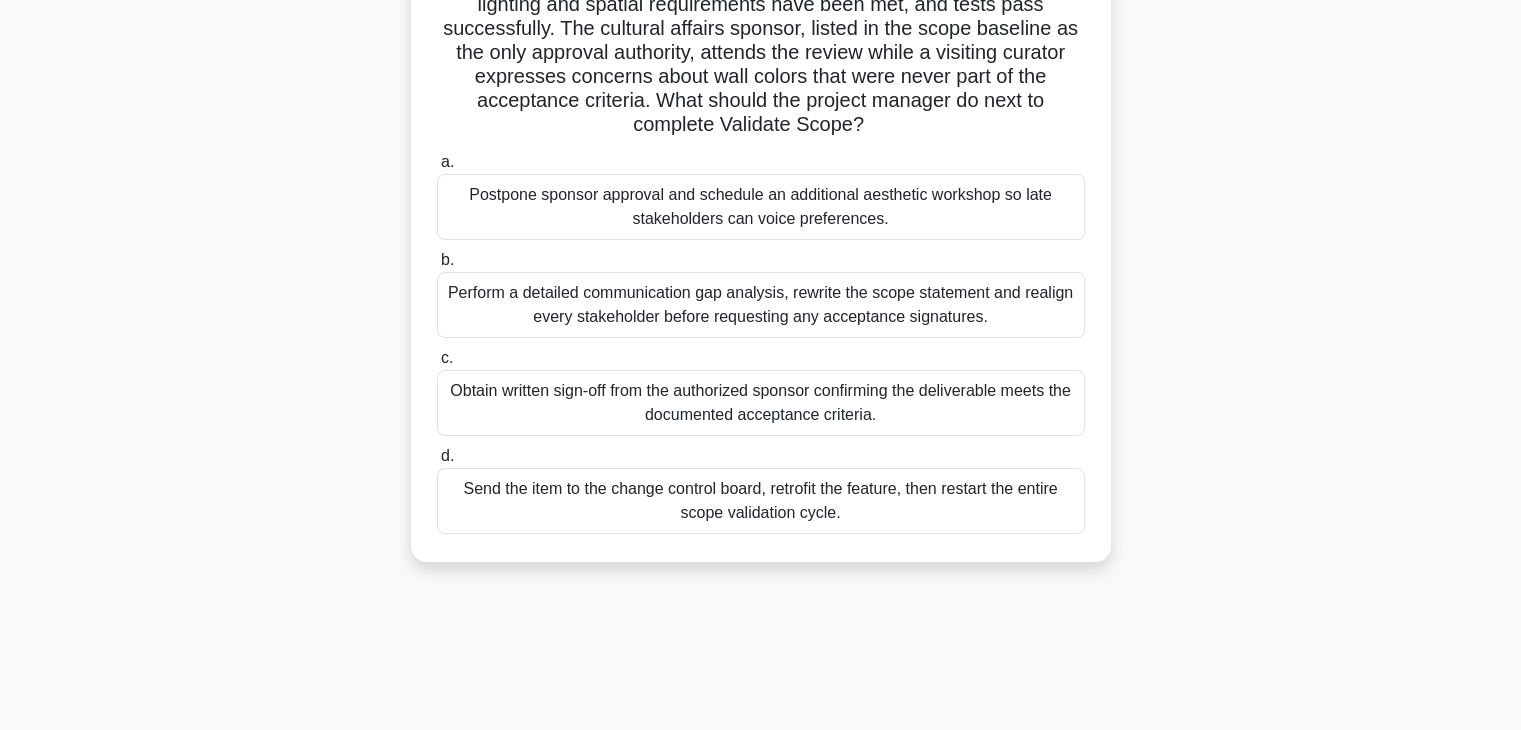 click on "Send the item to the change control board, retrofit the feature, then restart the entire scope validation cycle." at bounding box center (761, 501) 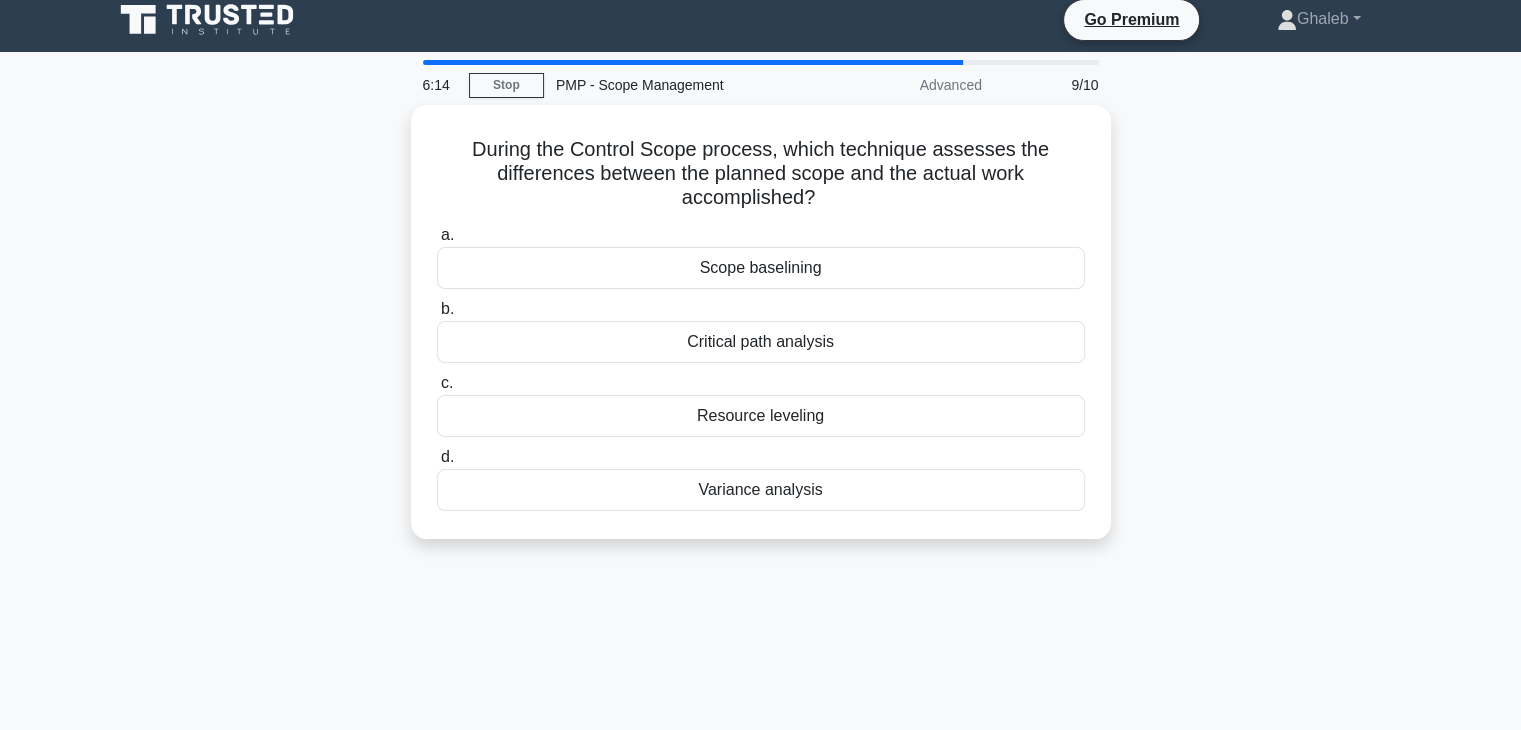 scroll, scrollTop: 0, scrollLeft: 0, axis: both 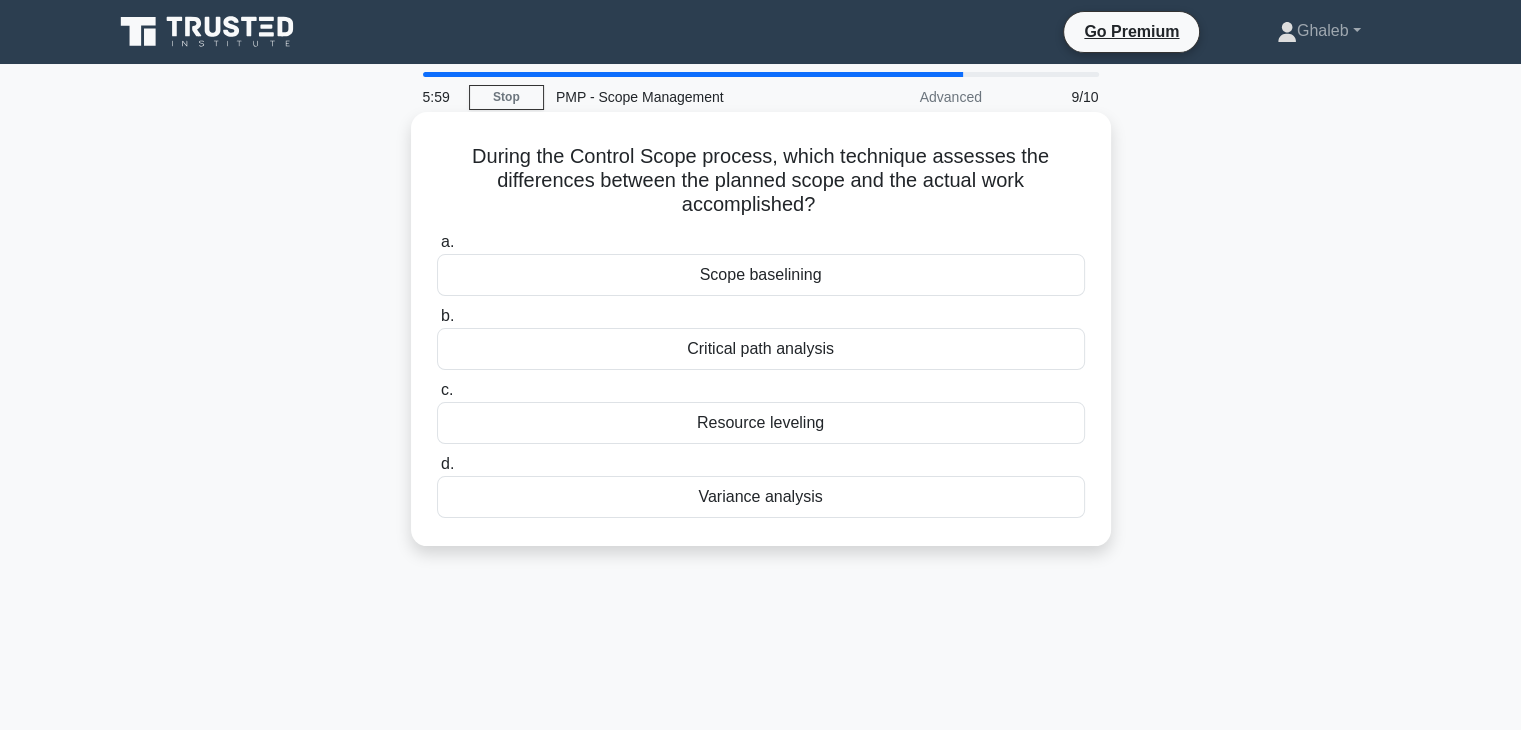 click on "Variance analysis" at bounding box center (761, 497) 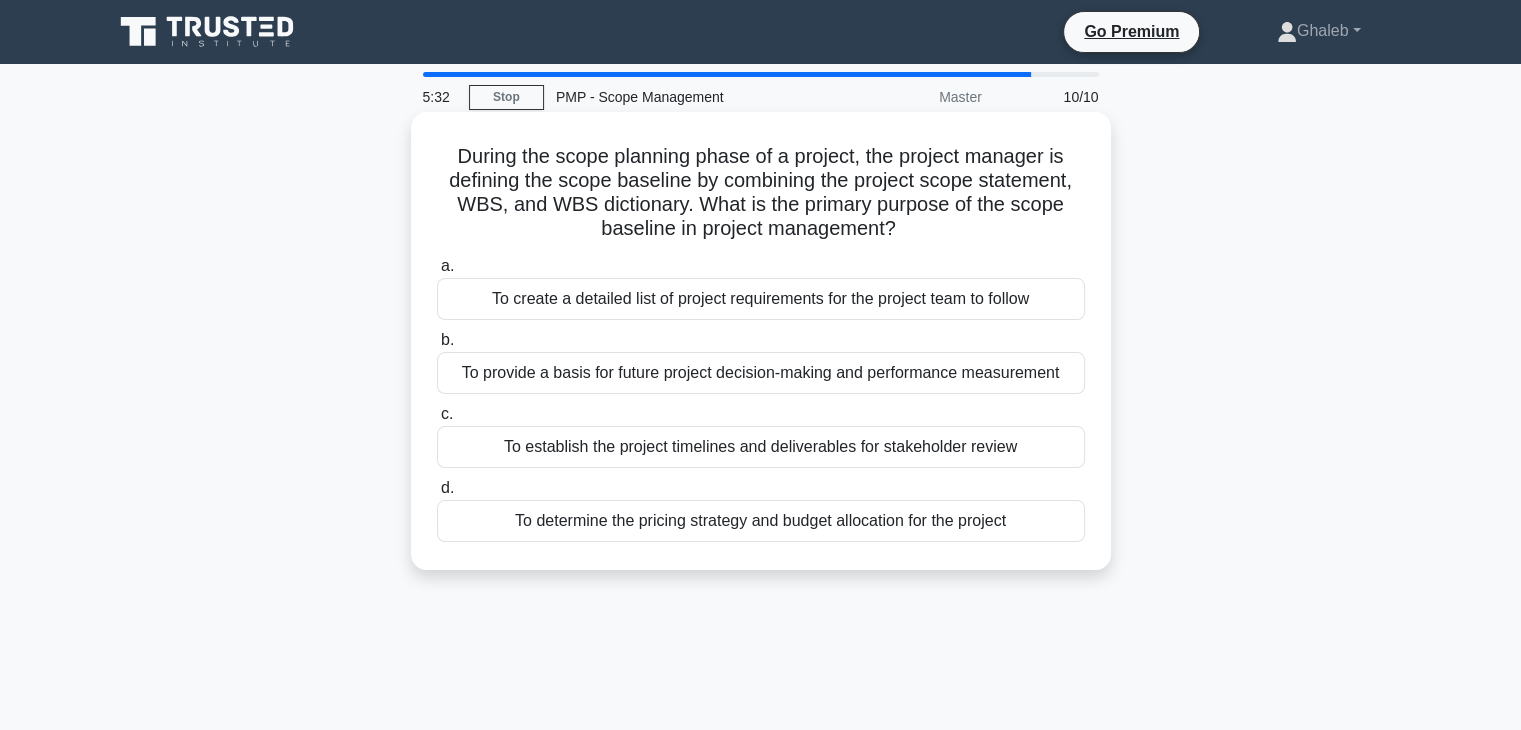 click on "To create a detailed list of project requirements for the project team to follow" at bounding box center (761, 299) 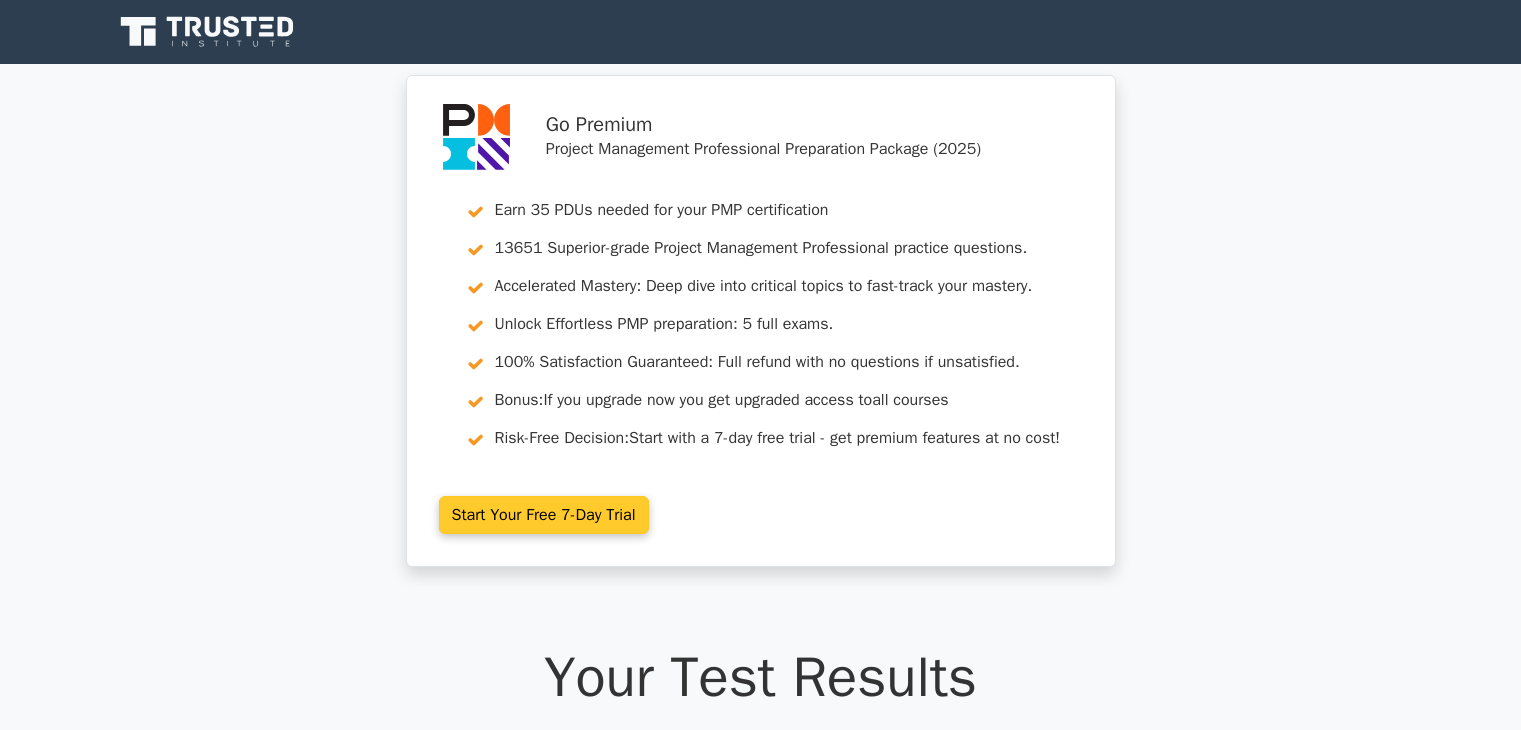 scroll, scrollTop: 401, scrollLeft: 0, axis: vertical 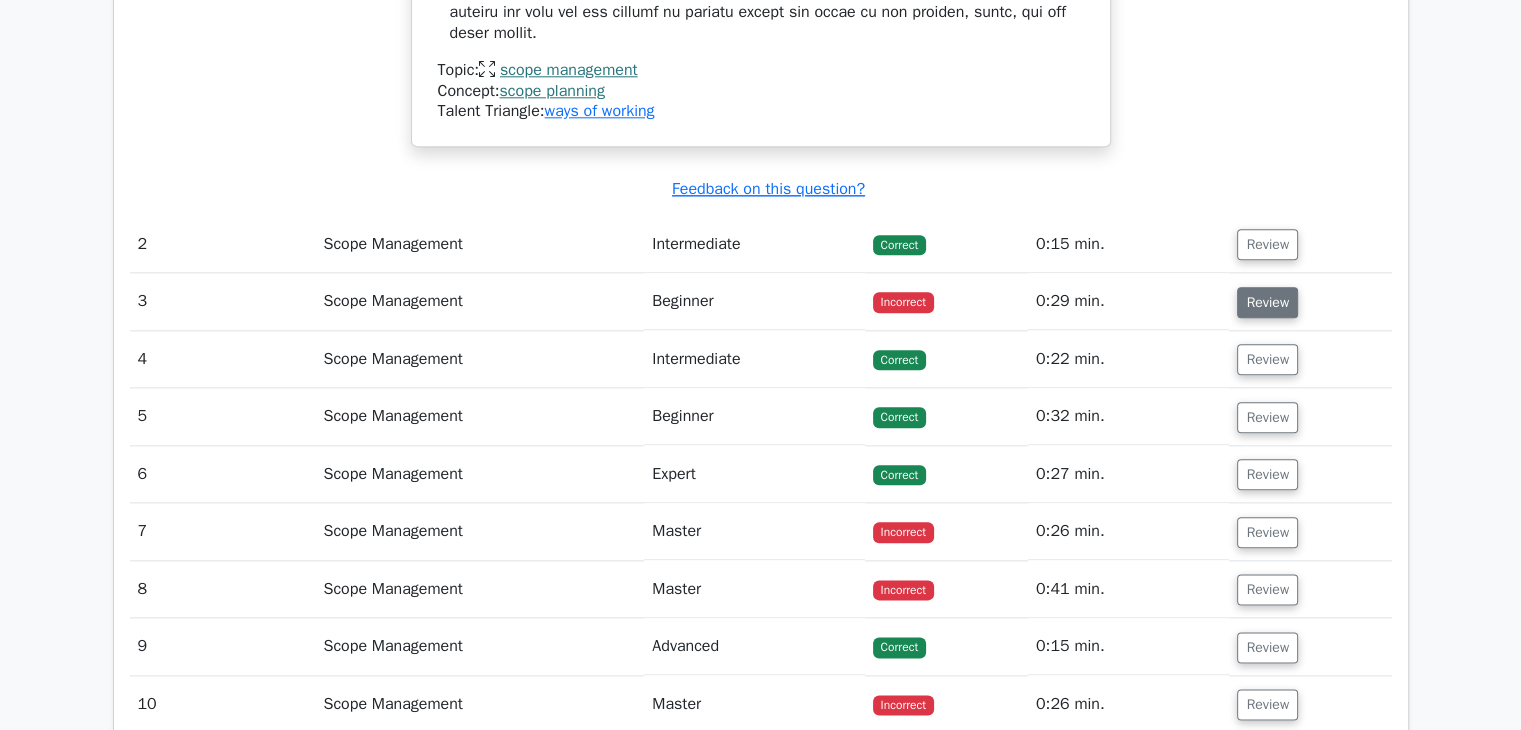 click on "Review" at bounding box center [1267, 302] 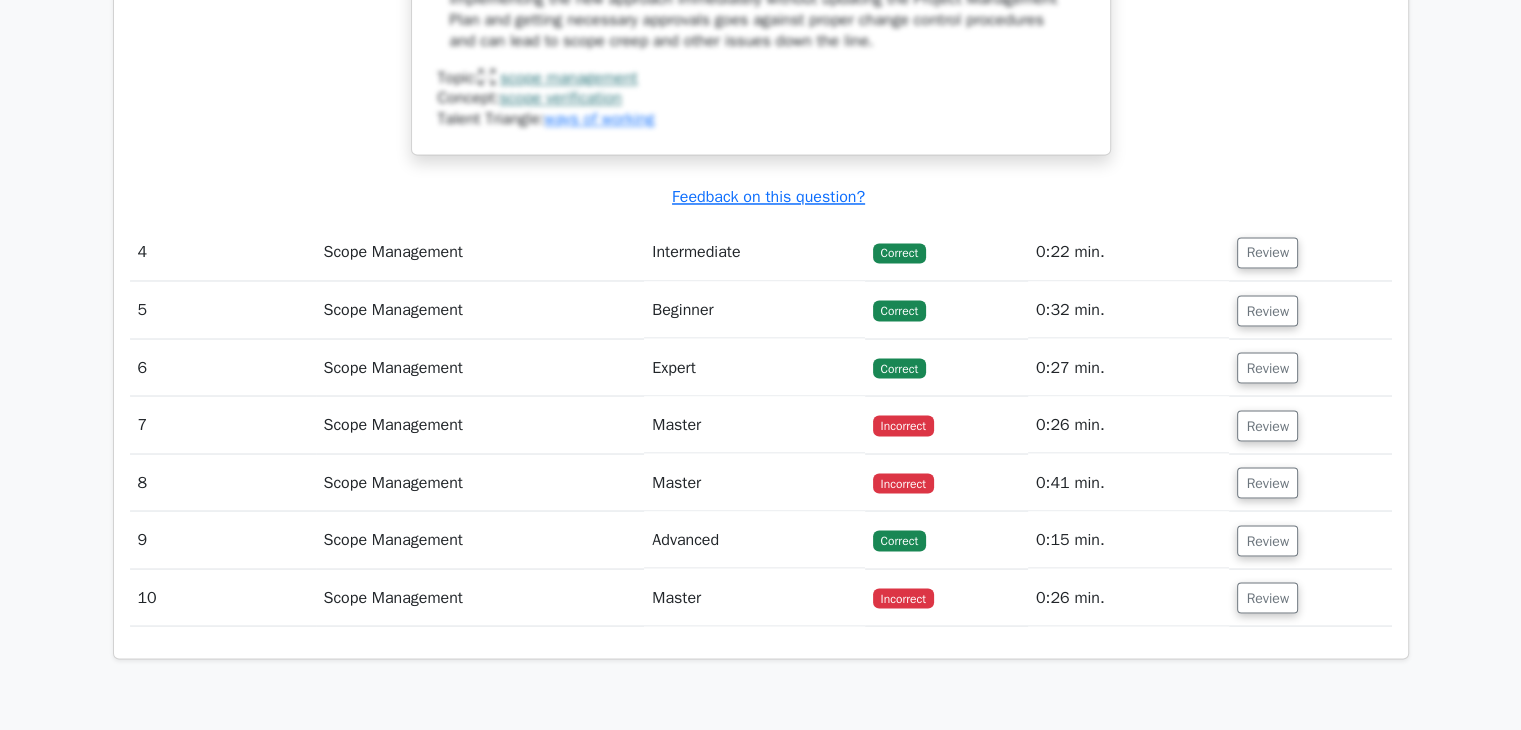 scroll, scrollTop: 3500, scrollLeft: 0, axis: vertical 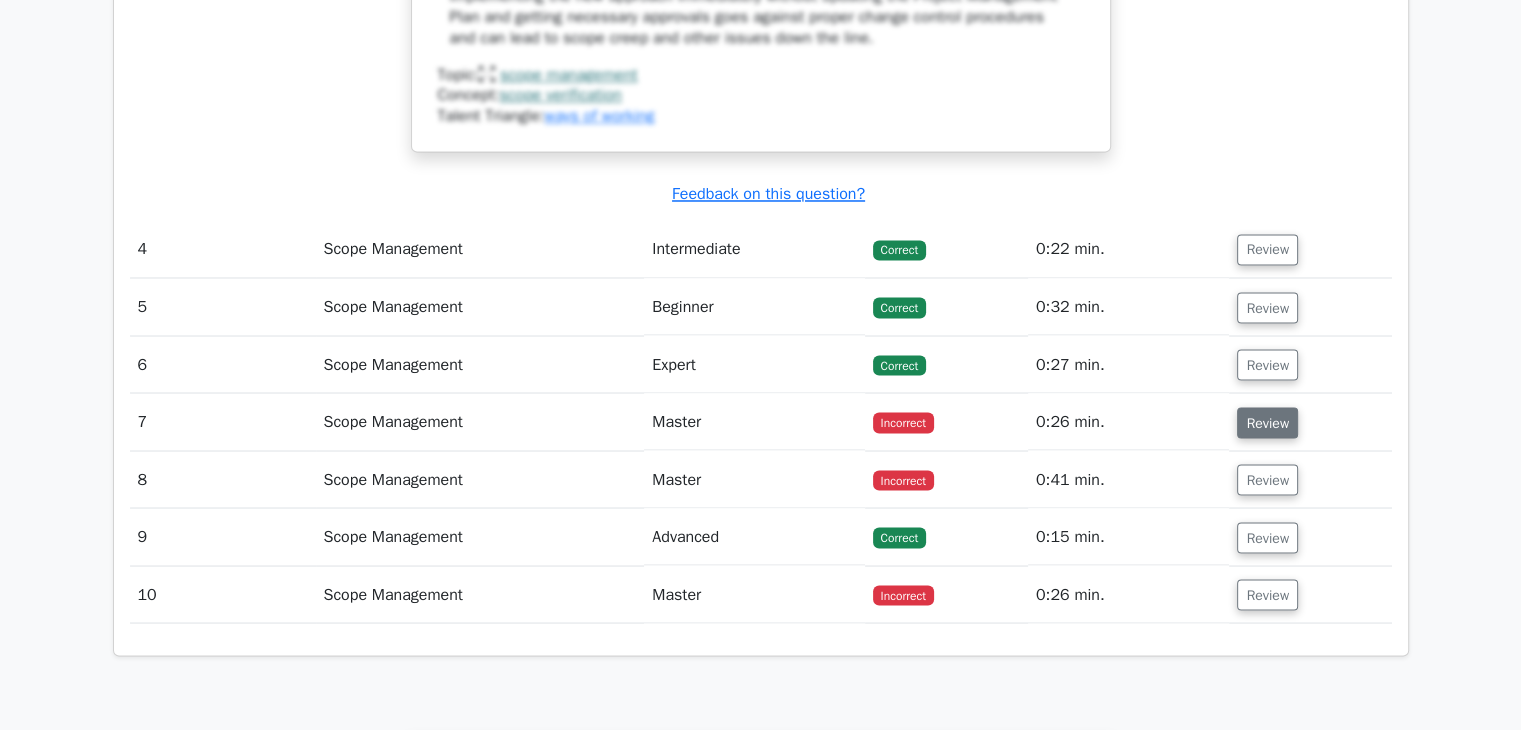 click on "Review" at bounding box center [1267, 422] 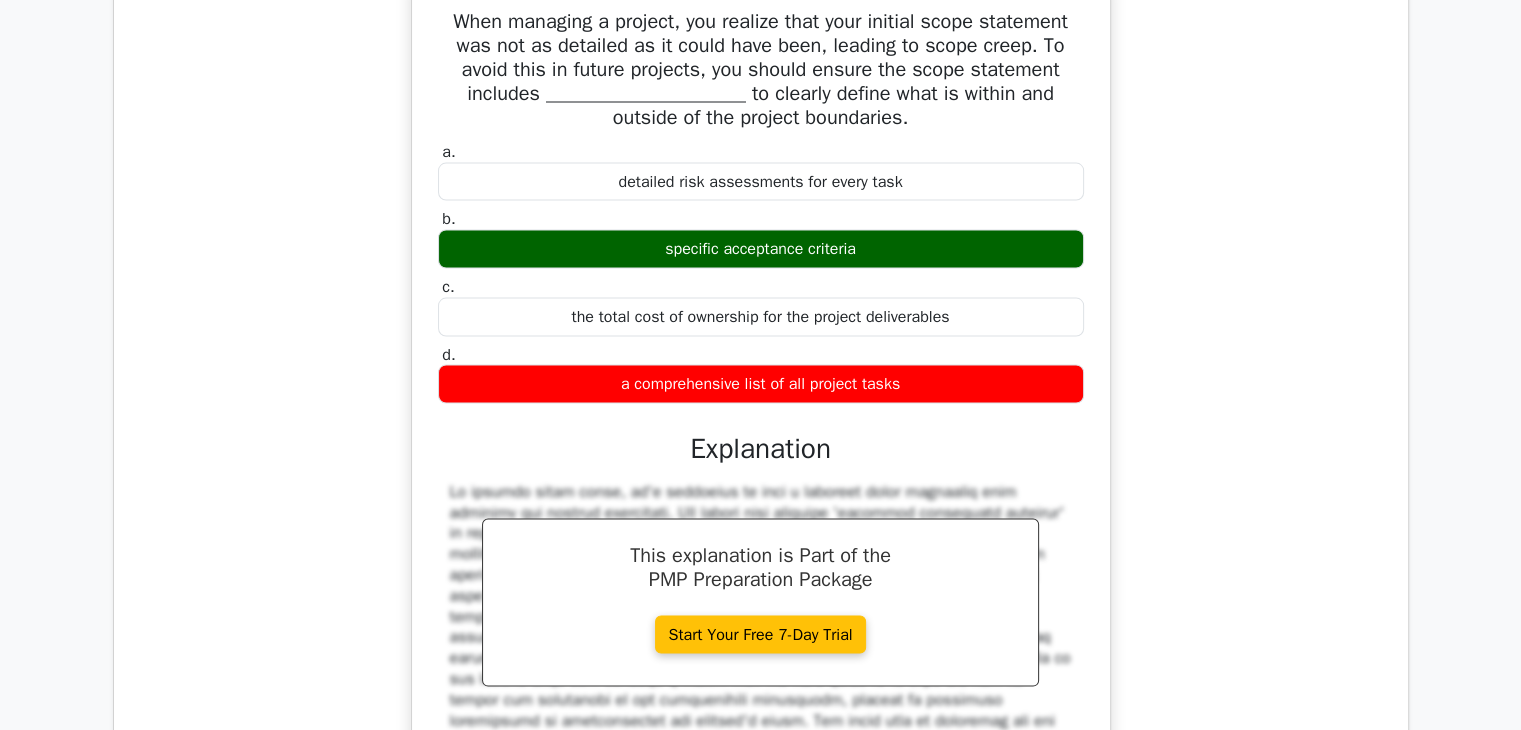 scroll, scrollTop: 4500, scrollLeft: 0, axis: vertical 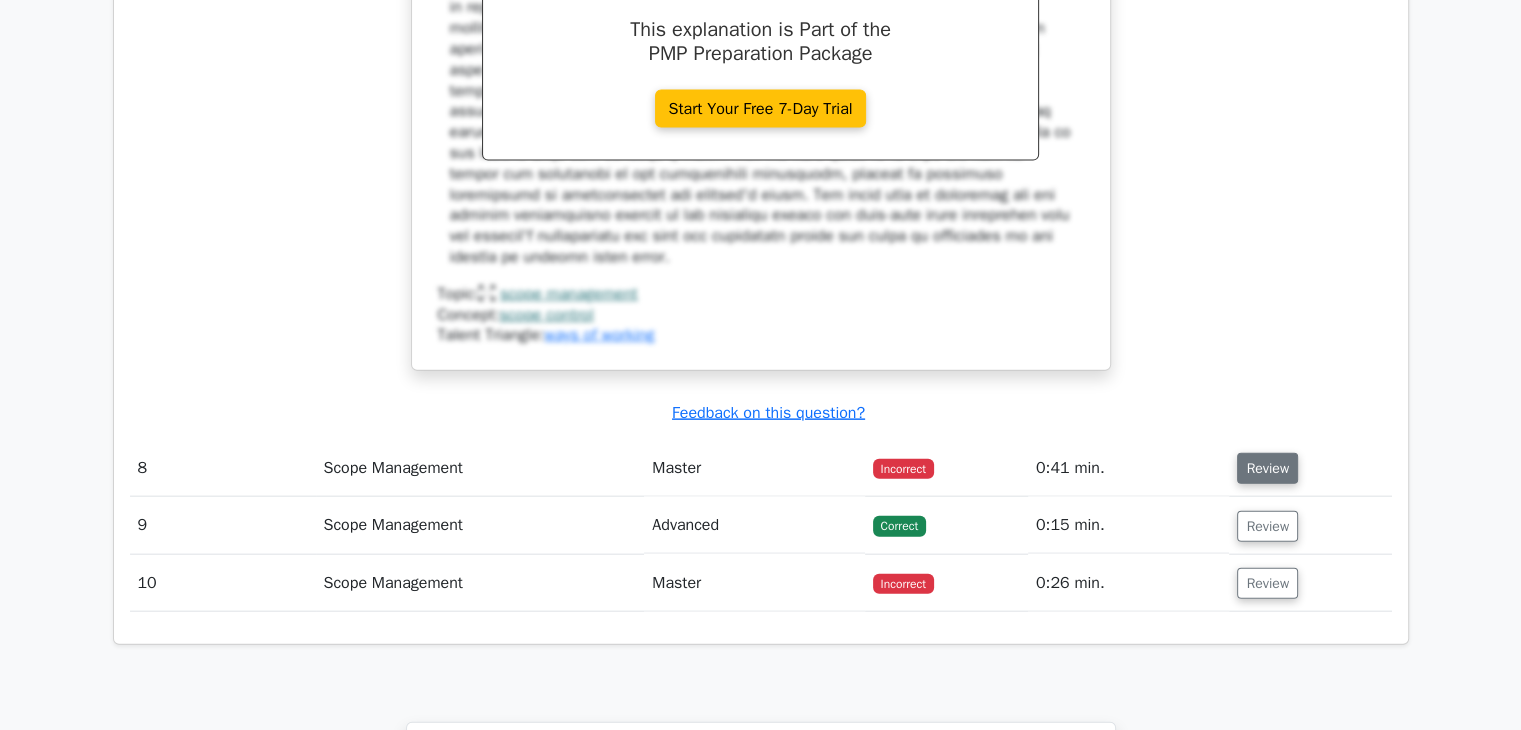click on "Review" at bounding box center (1267, 468) 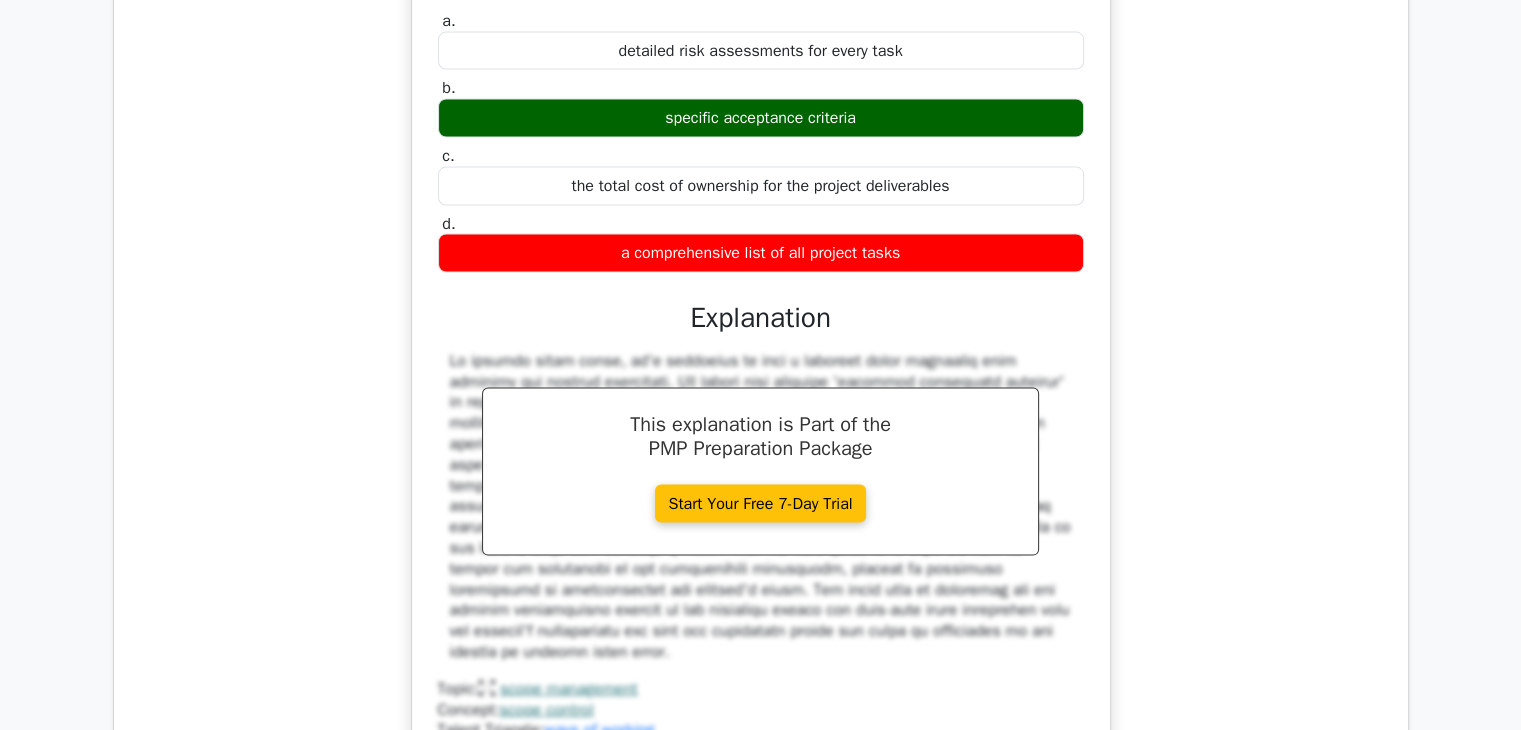 scroll, scrollTop: 4000, scrollLeft: 0, axis: vertical 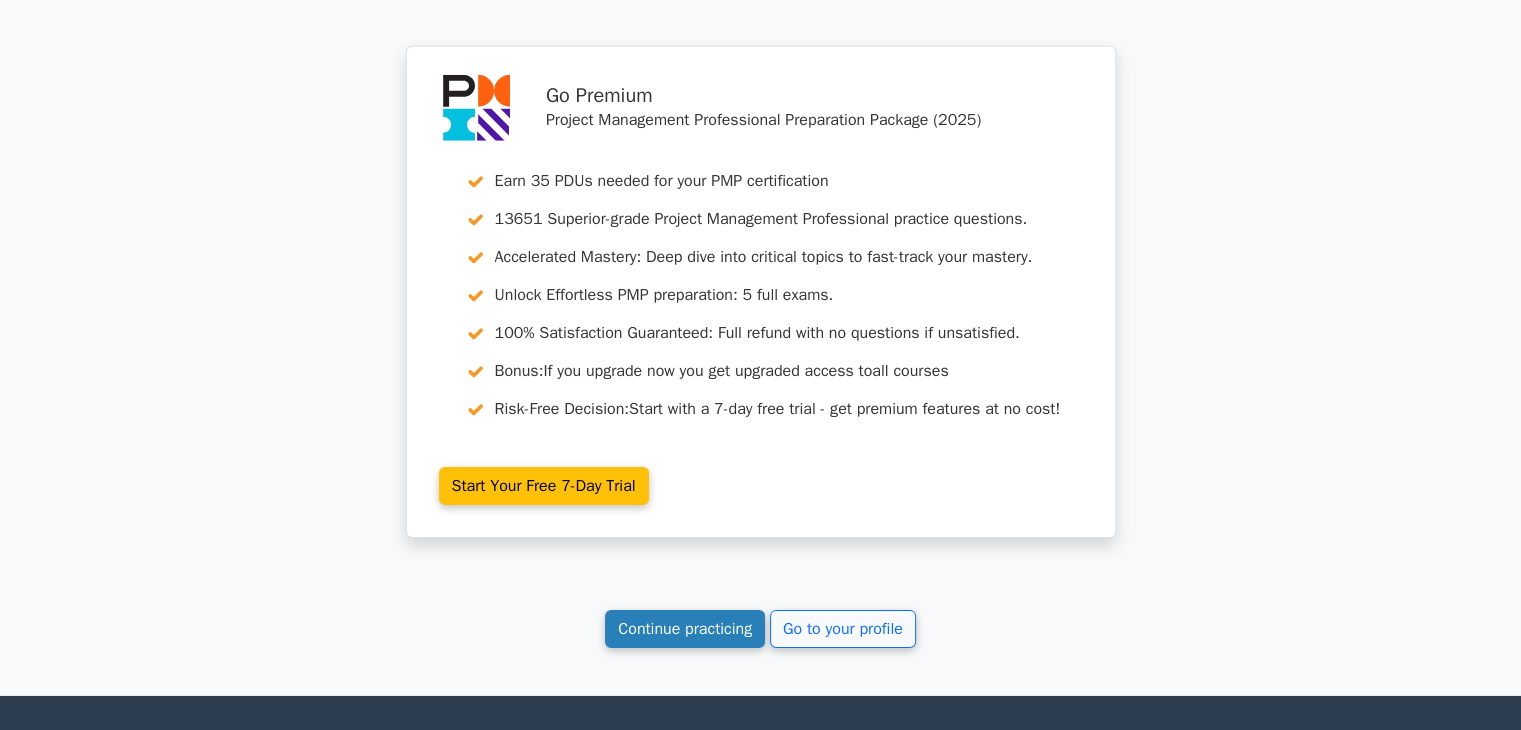 click on "Continue practicing" at bounding box center [685, 629] 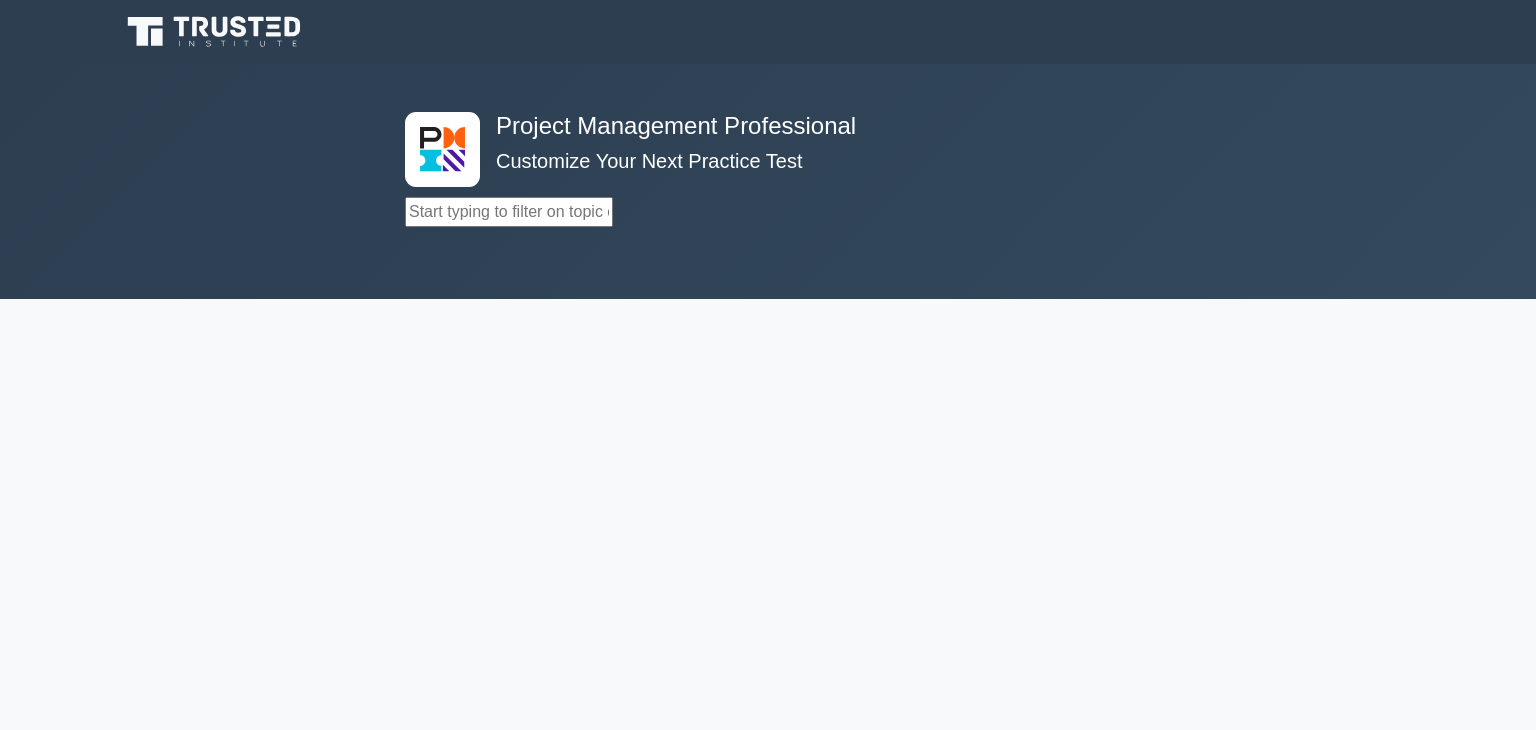 scroll, scrollTop: 0, scrollLeft: 0, axis: both 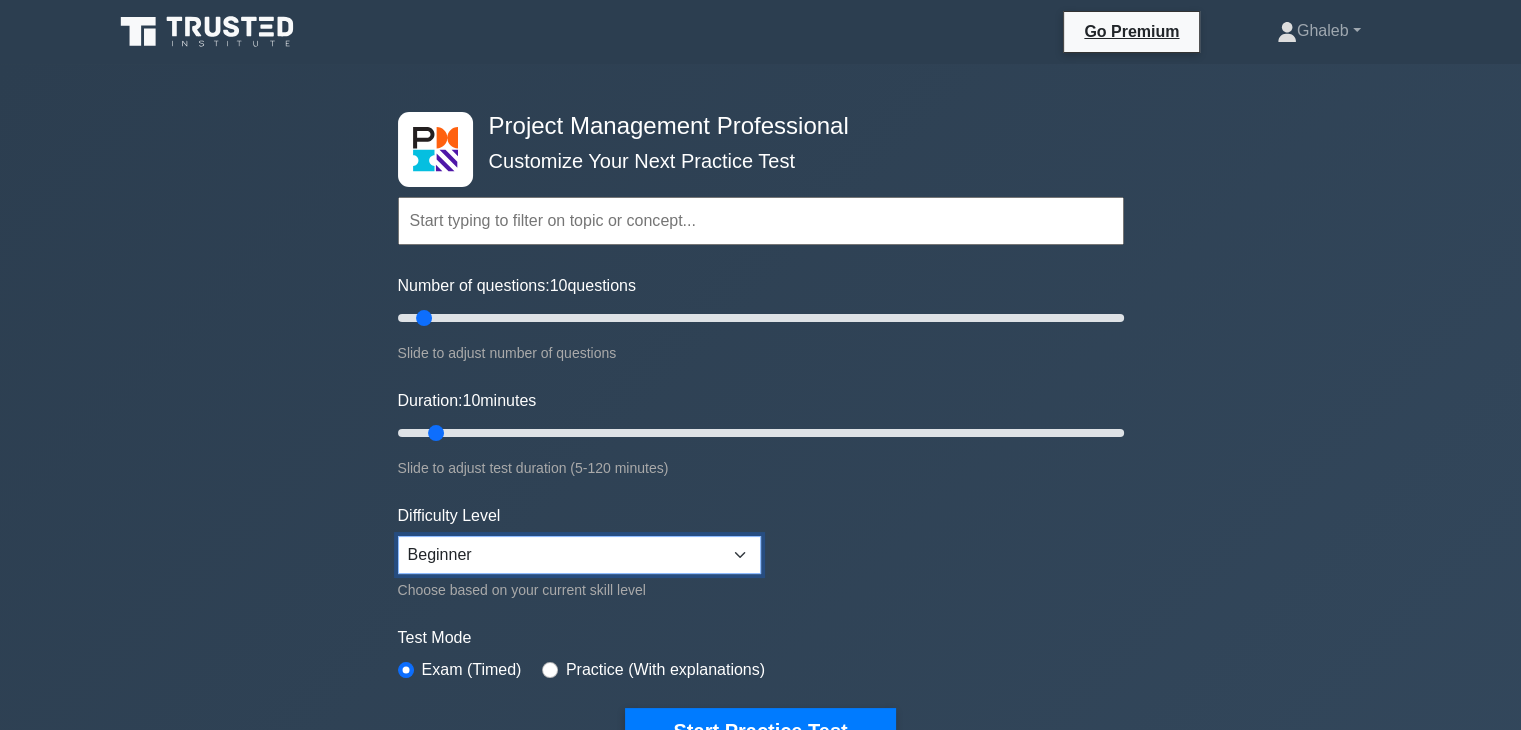 click on "Beginner
Intermediate
Expert" at bounding box center (579, 555) 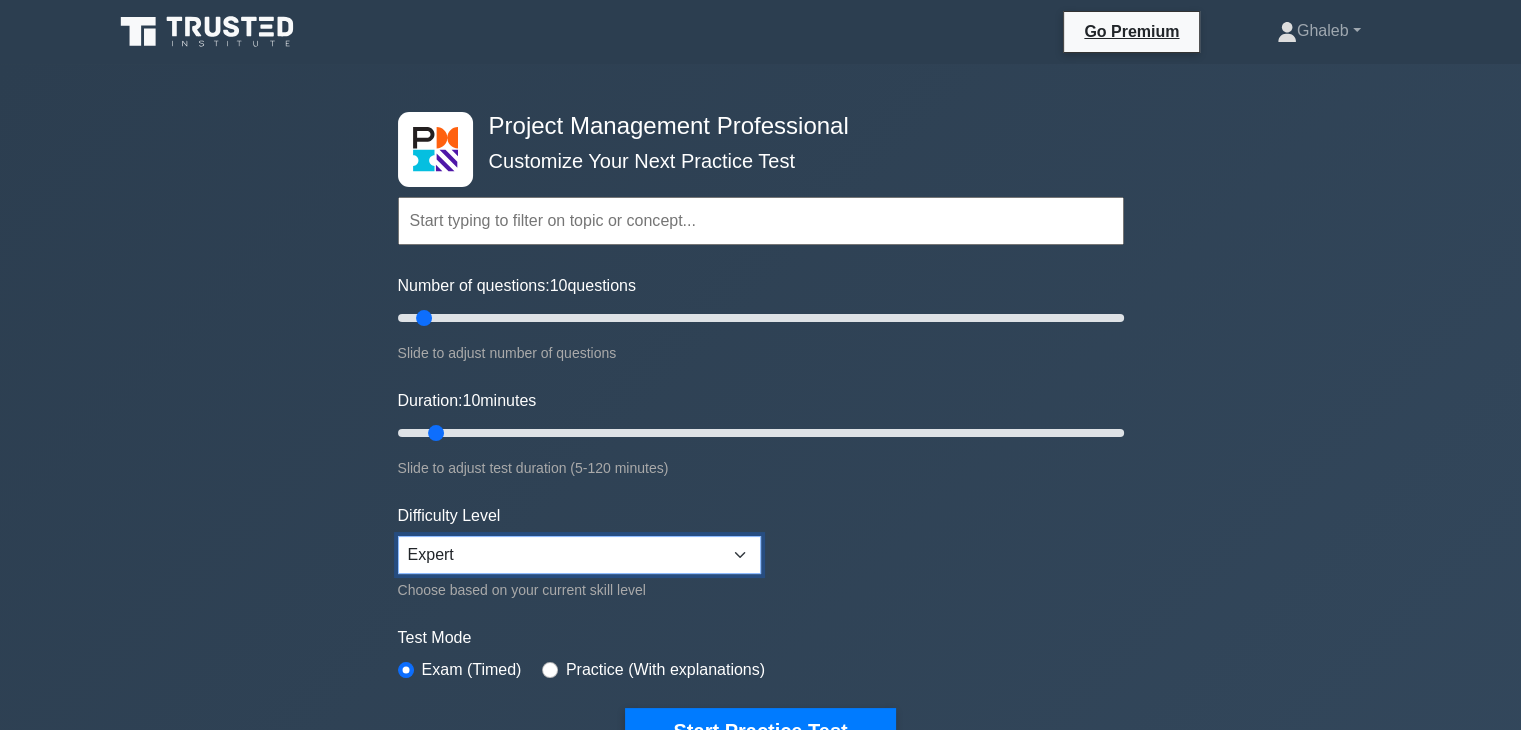 click on "Beginner
Intermediate
Expert" at bounding box center (579, 555) 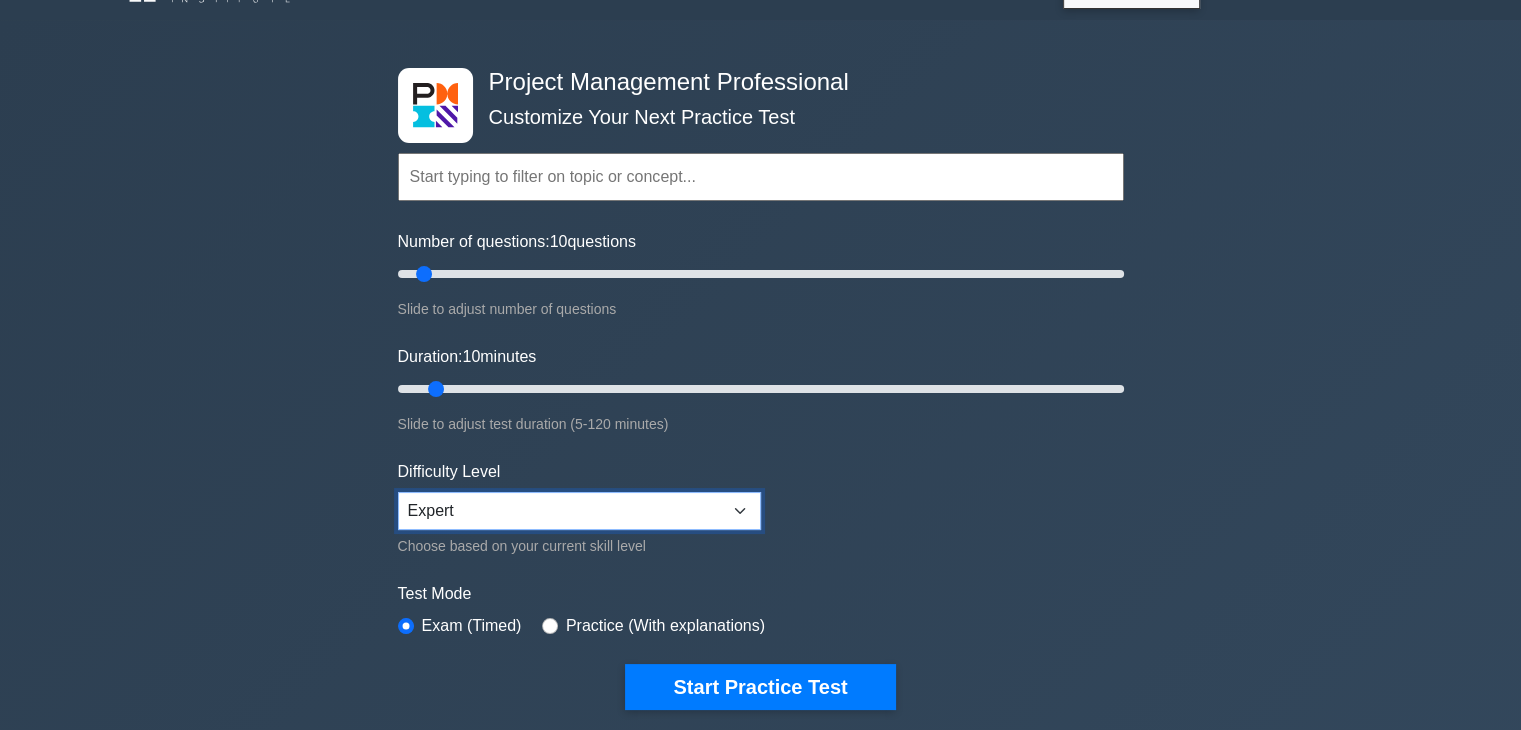 scroll, scrollTop: 0, scrollLeft: 0, axis: both 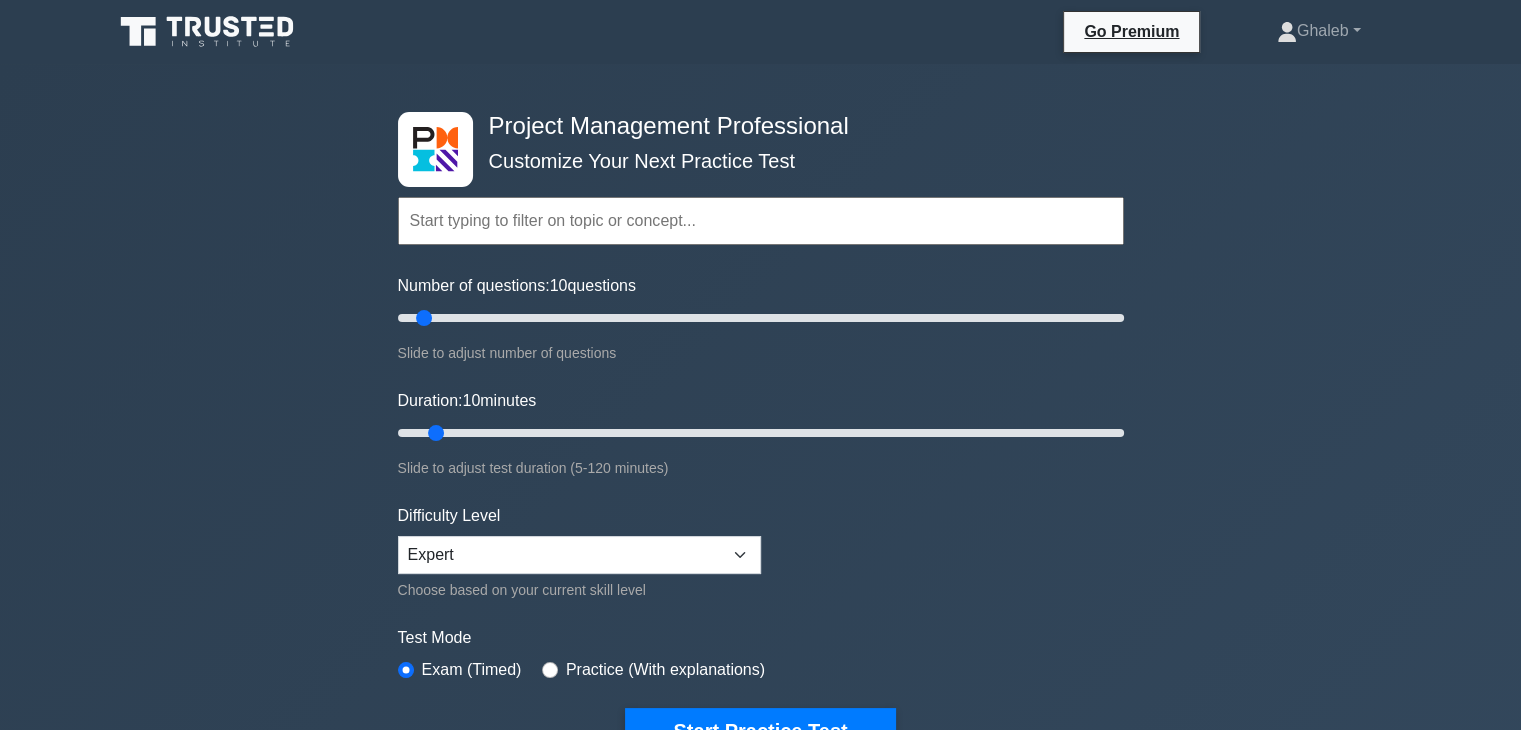click at bounding box center [761, 221] 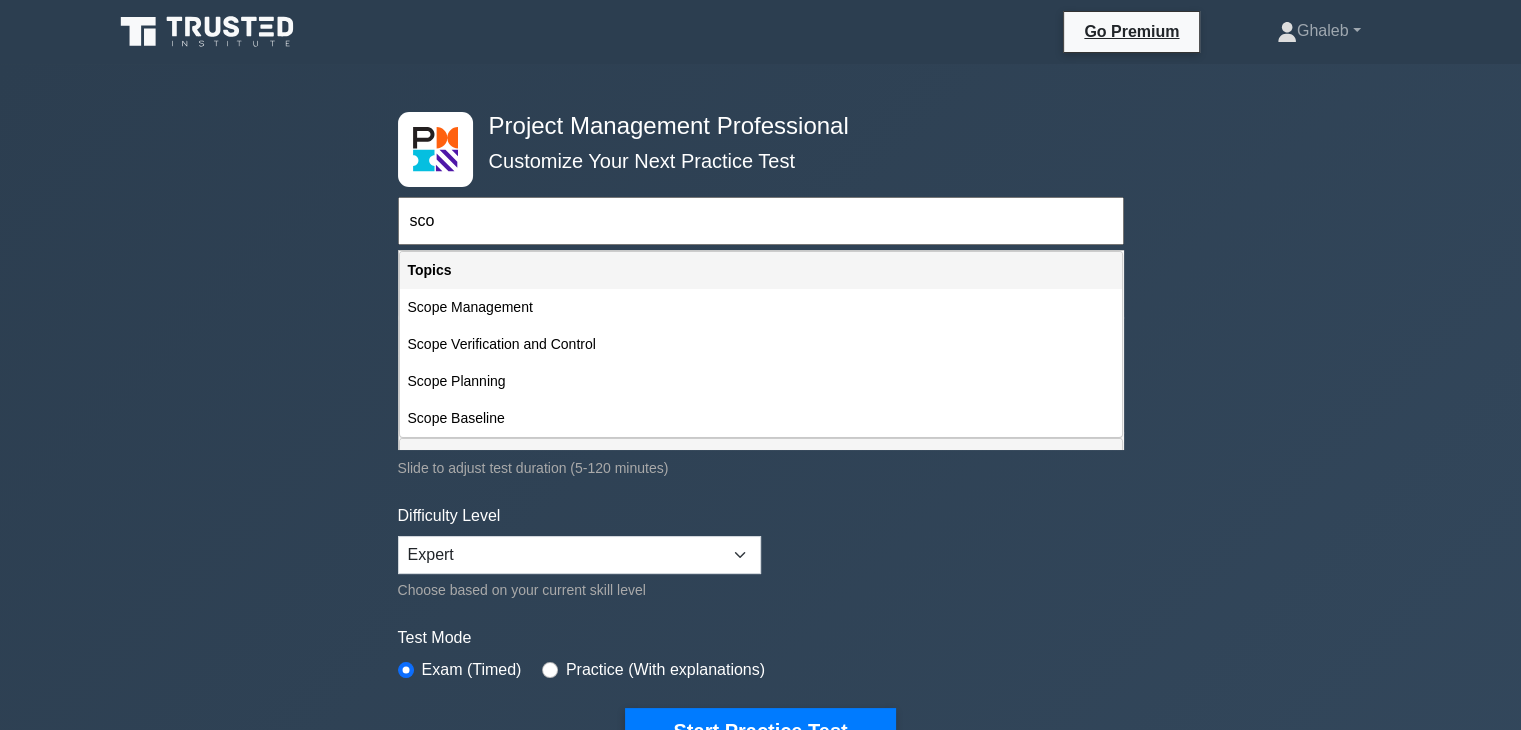 click on "Scope Baseline" at bounding box center [761, 418] 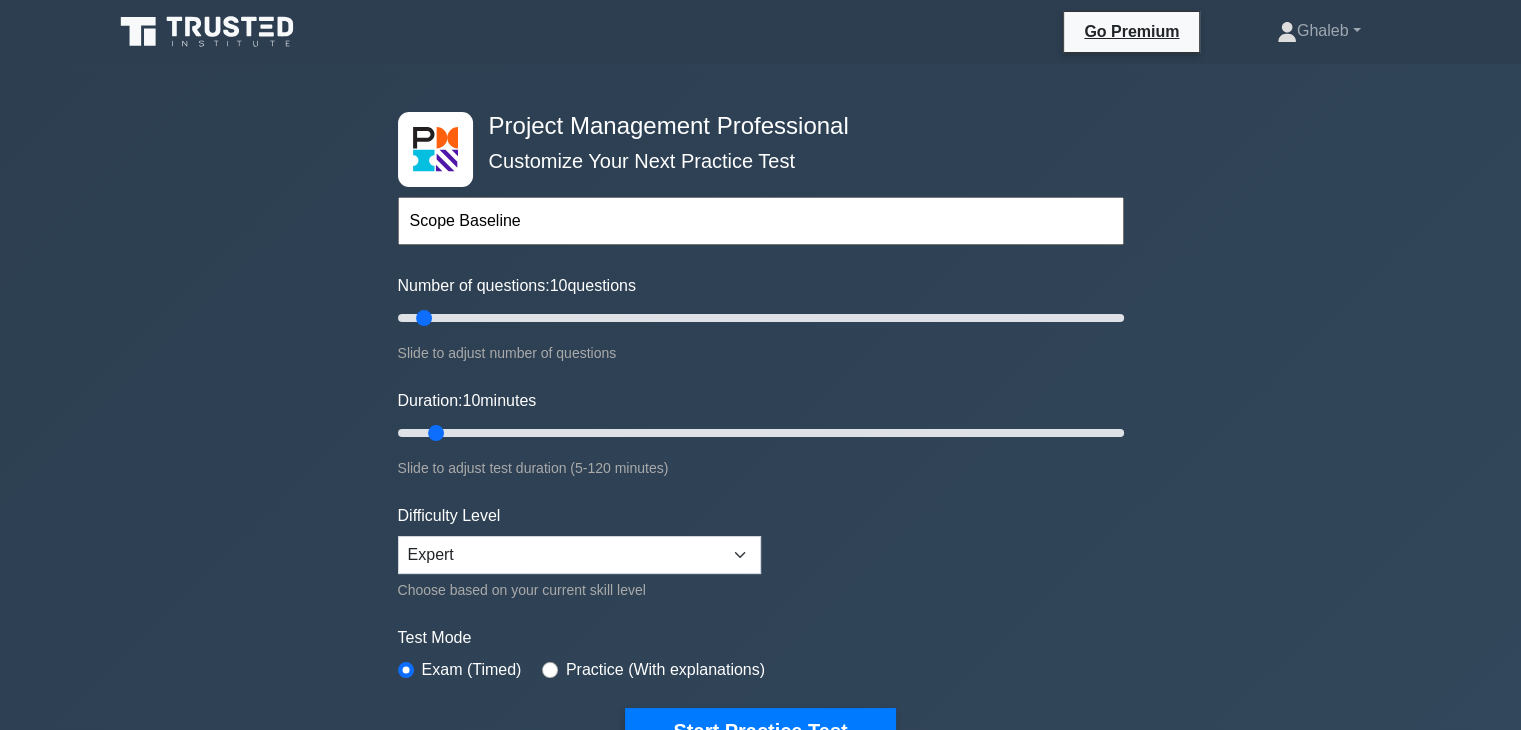 scroll, scrollTop: 300, scrollLeft: 0, axis: vertical 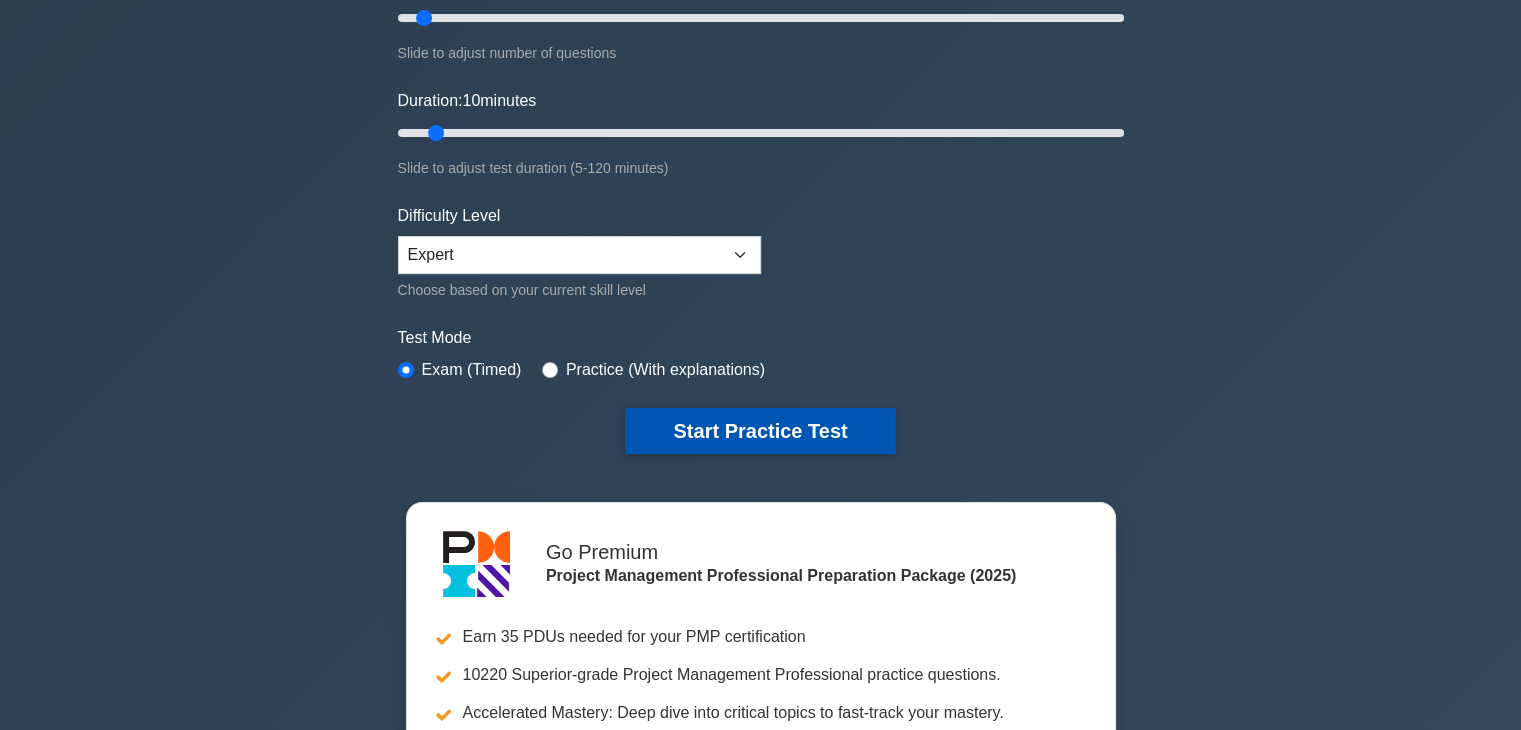 click on "Start Practice Test" at bounding box center (760, 431) 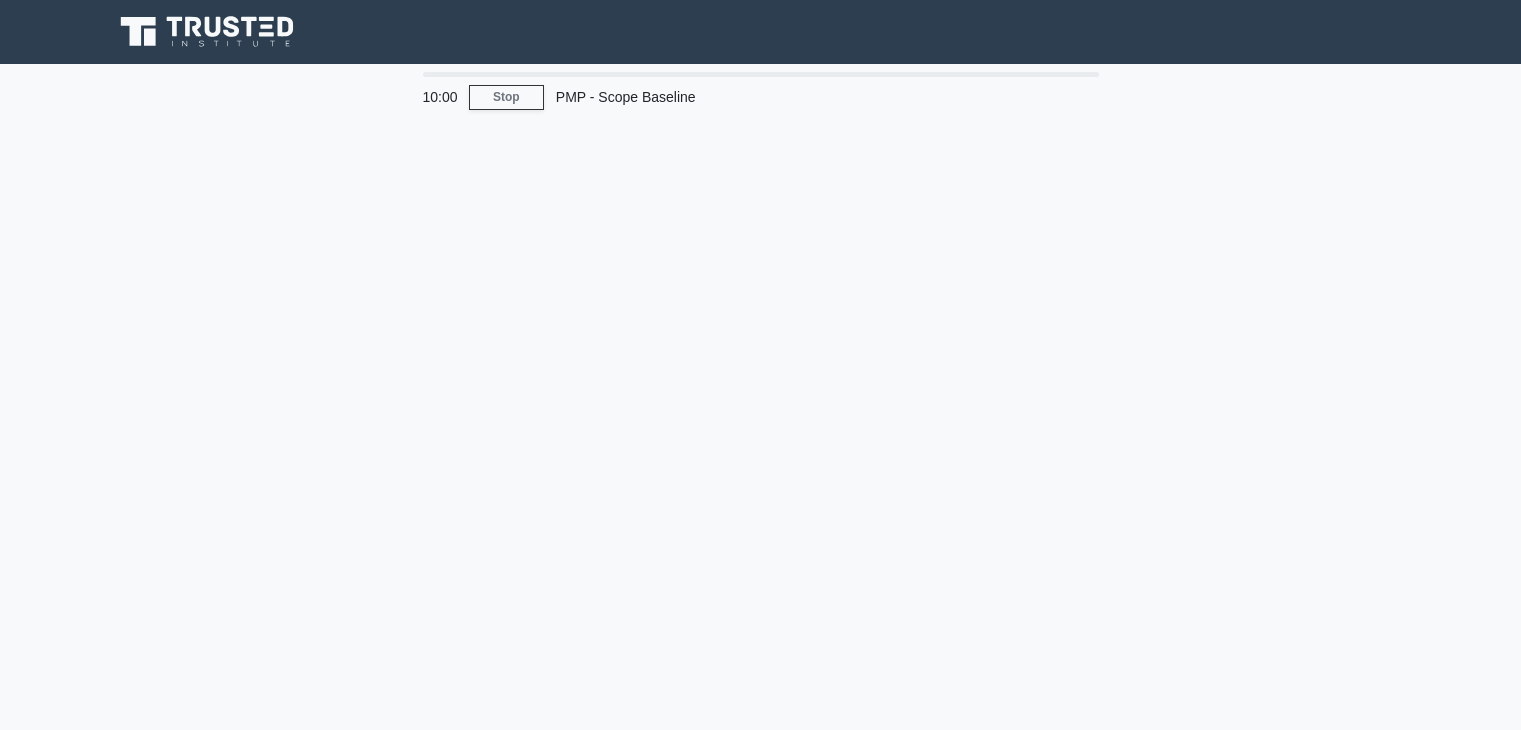 scroll, scrollTop: 0, scrollLeft: 0, axis: both 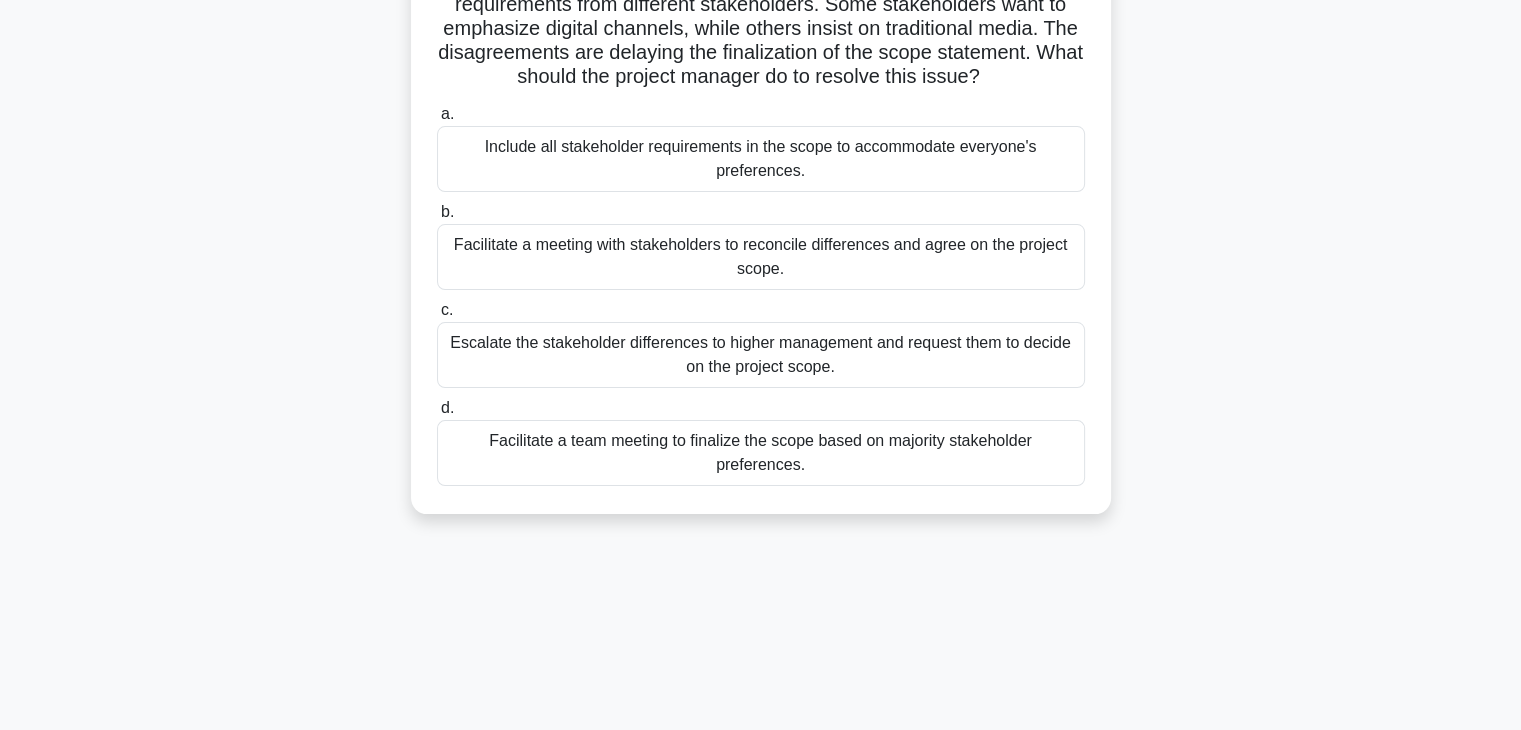 click on "Facilitate a meeting with stakeholders to reconcile differences and agree on the project scope." at bounding box center (761, 257) 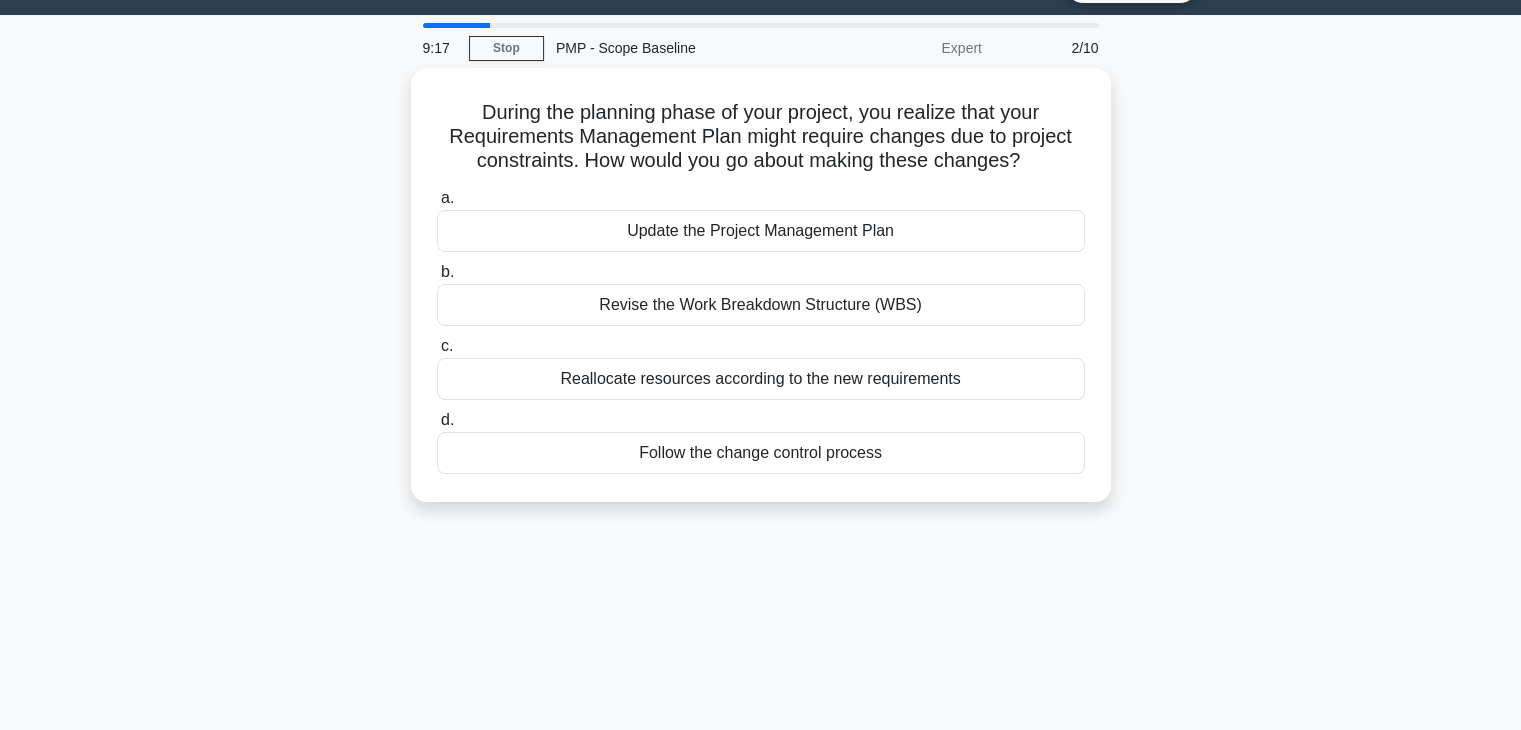 scroll, scrollTop: 0, scrollLeft: 0, axis: both 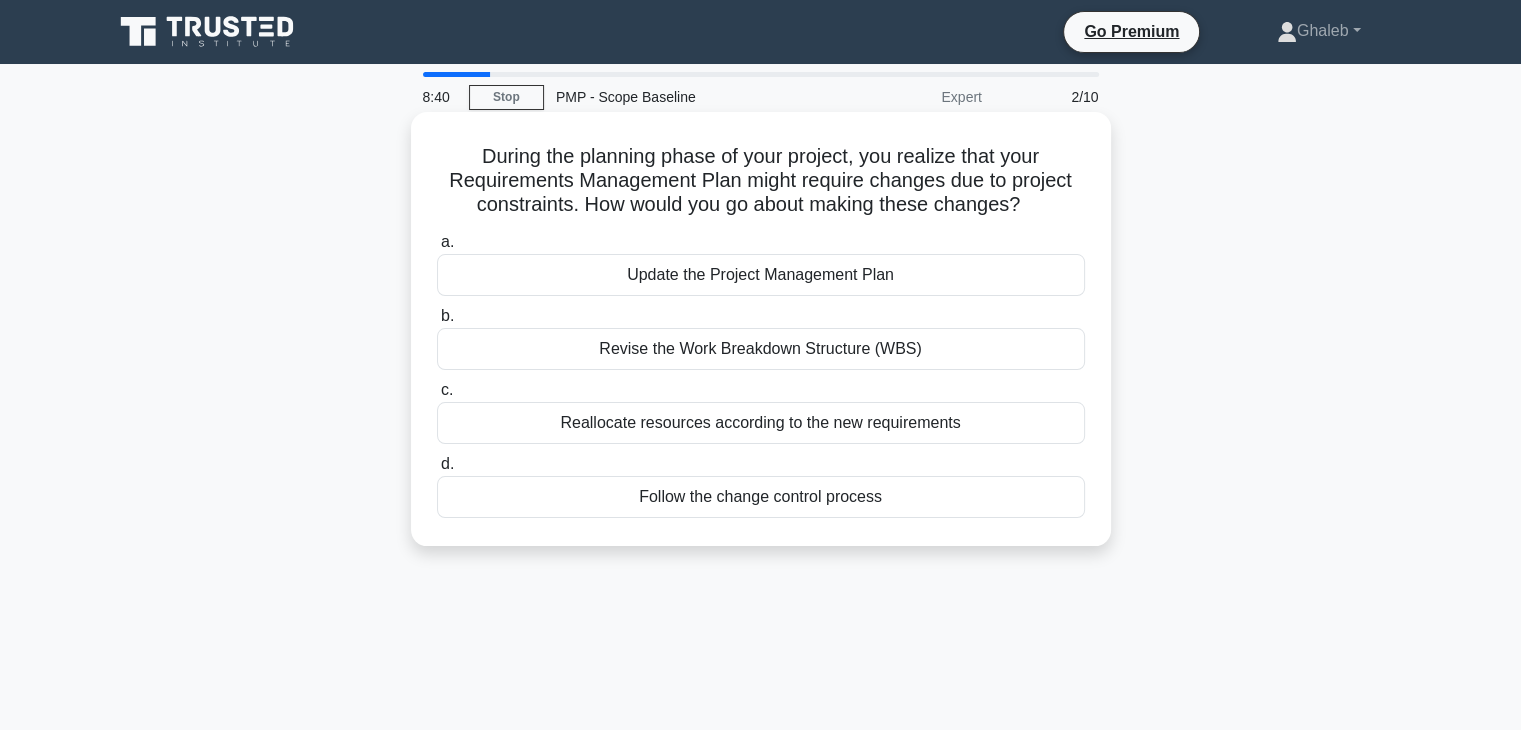 click on "Follow the change control process" at bounding box center (761, 497) 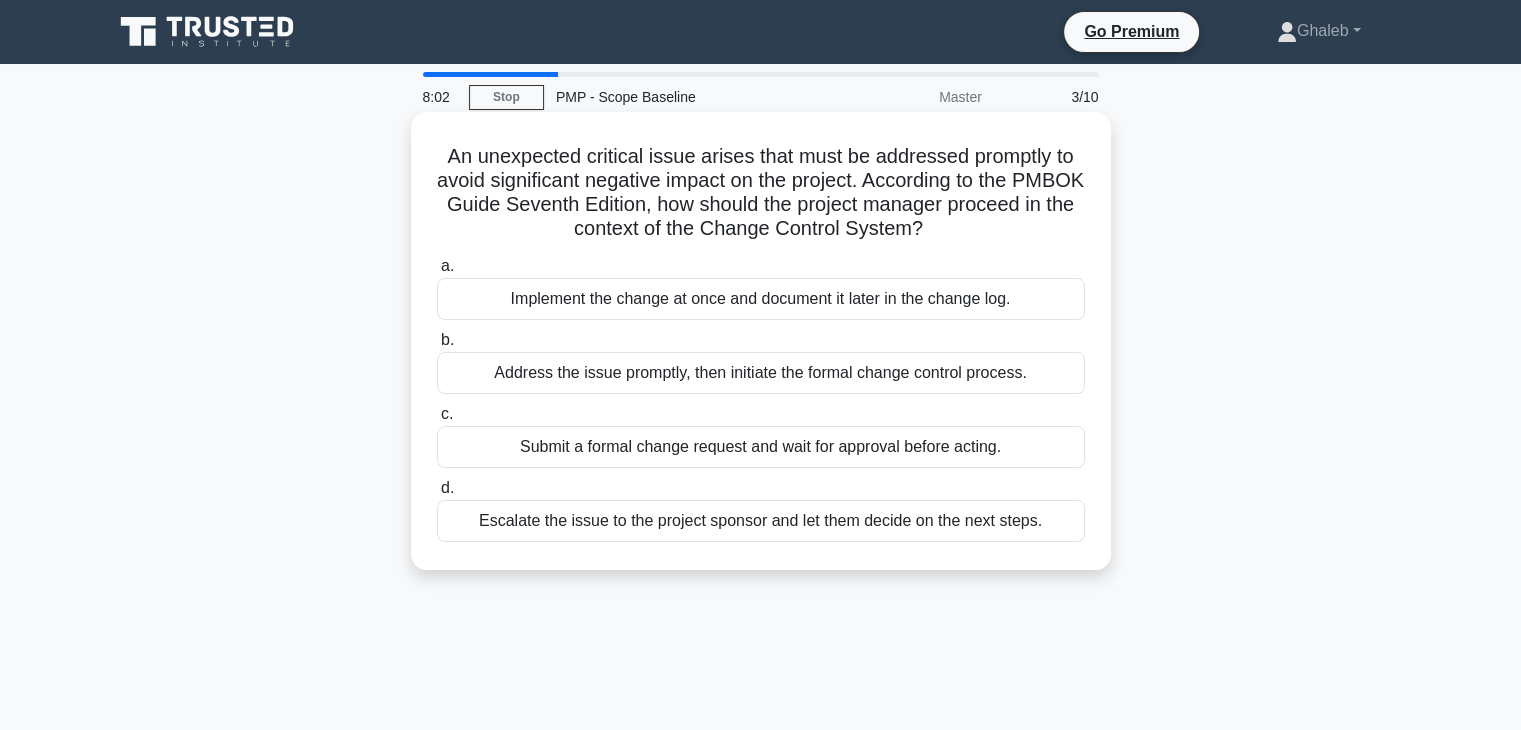click on "Address the issue promptly, then initiate the formal change control process." at bounding box center (761, 373) 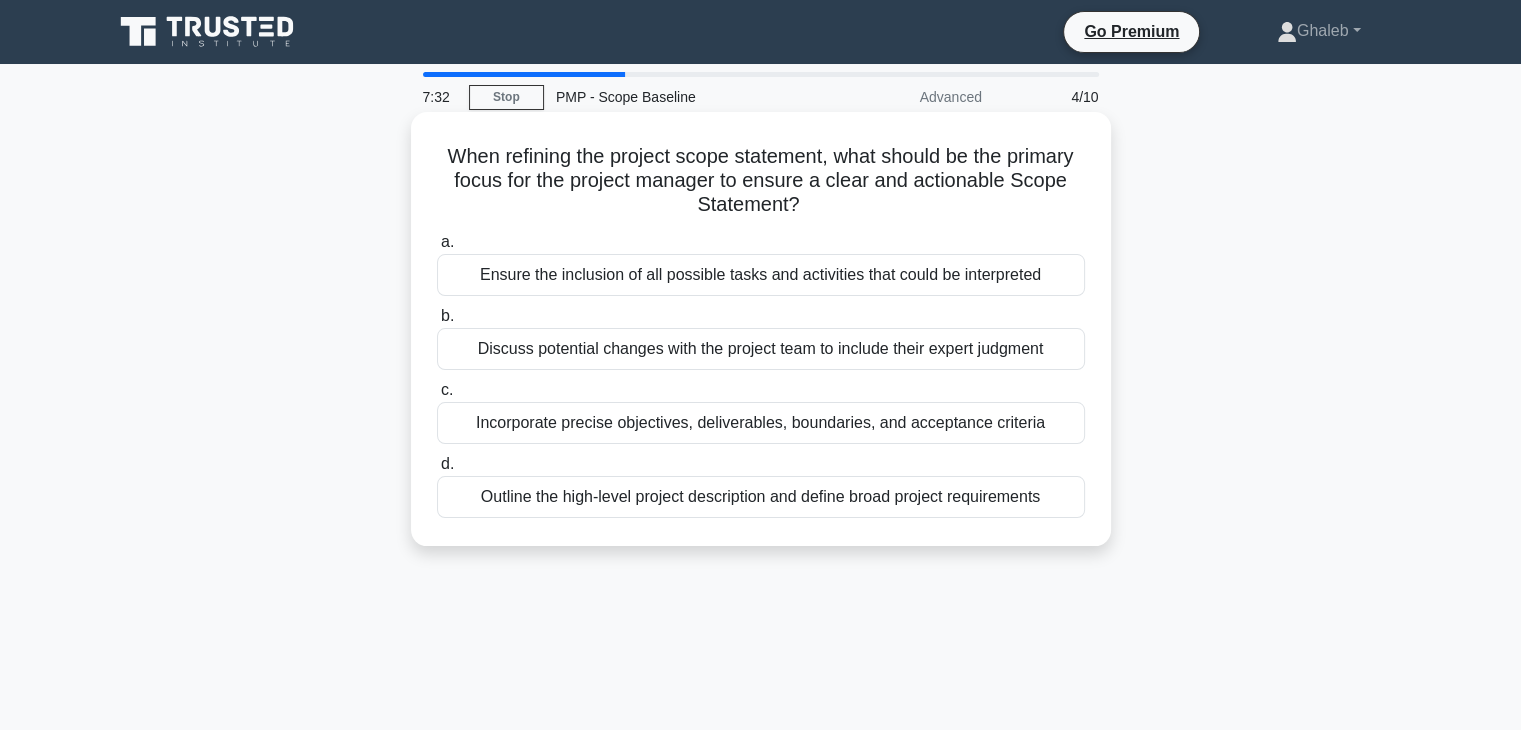 click on "Incorporate precise objectives, deliverables, boundaries, and acceptance criteria" at bounding box center [761, 423] 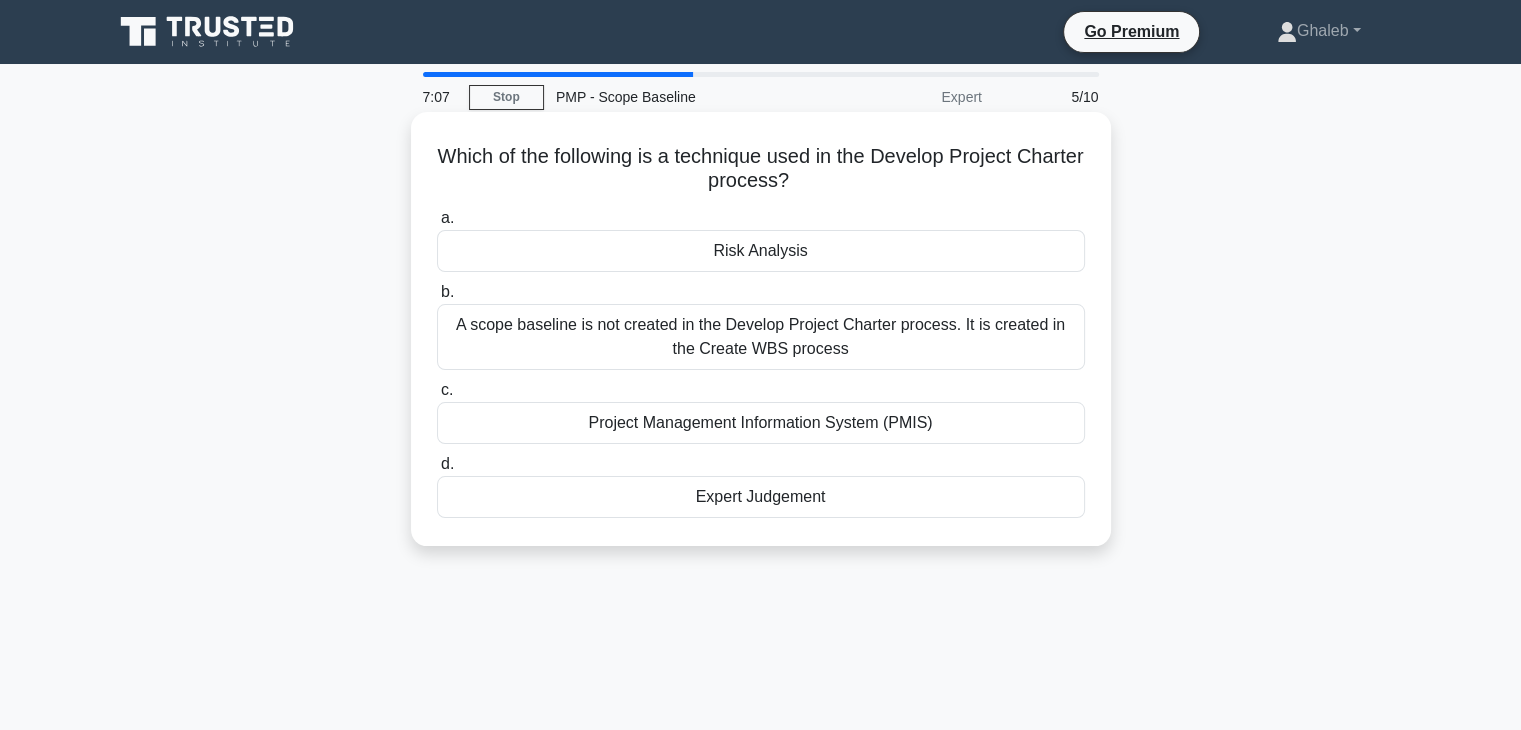 click on "Project Management Information System (PMIS)" at bounding box center (761, 423) 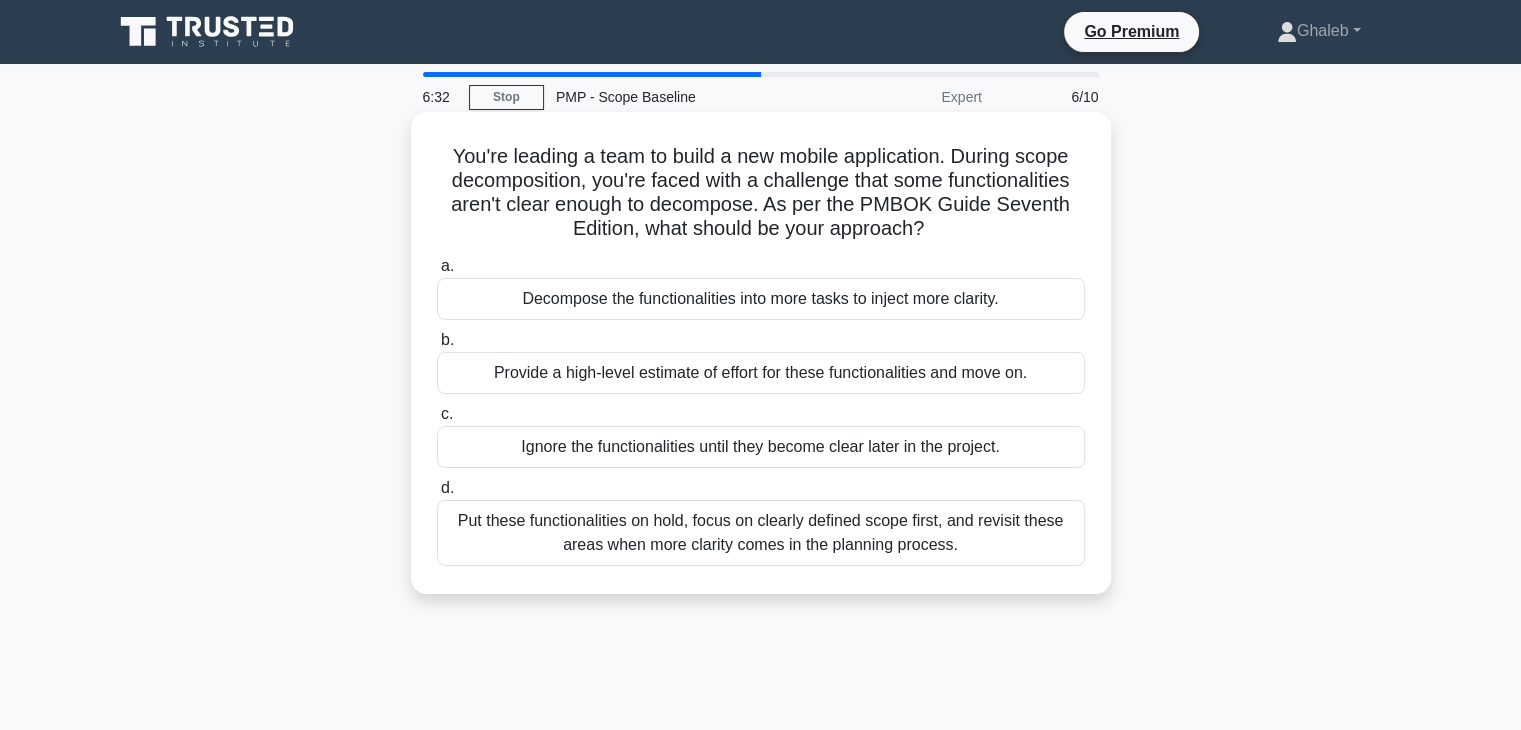 click on "Decompose the functionalities into more tasks to inject more clarity." at bounding box center (761, 299) 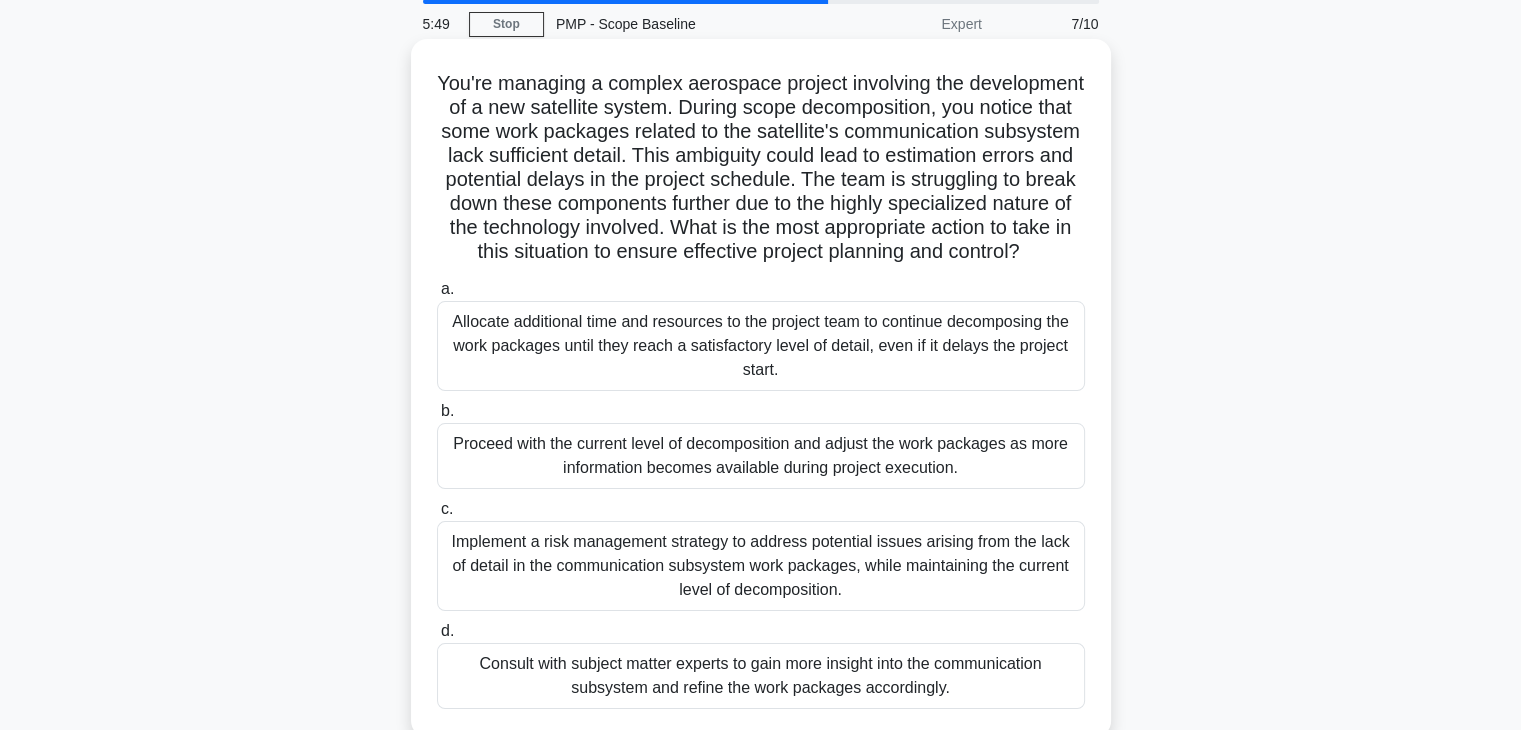 scroll, scrollTop: 200, scrollLeft: 0, axis: vertical 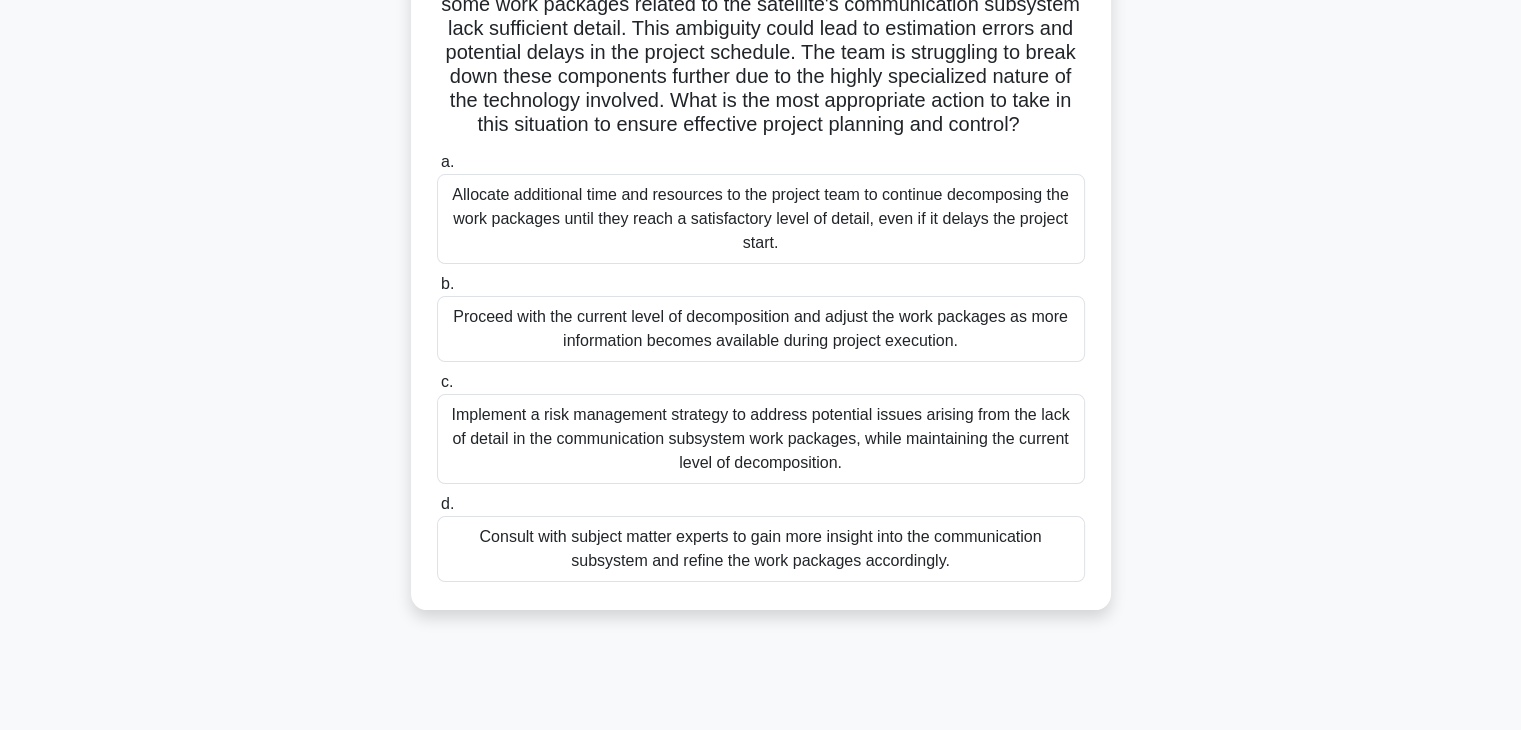 click on "Proceed with the current level of decomposition and adjust the work packages as more information becomes available during project execution." at bounding box center [761, 329] 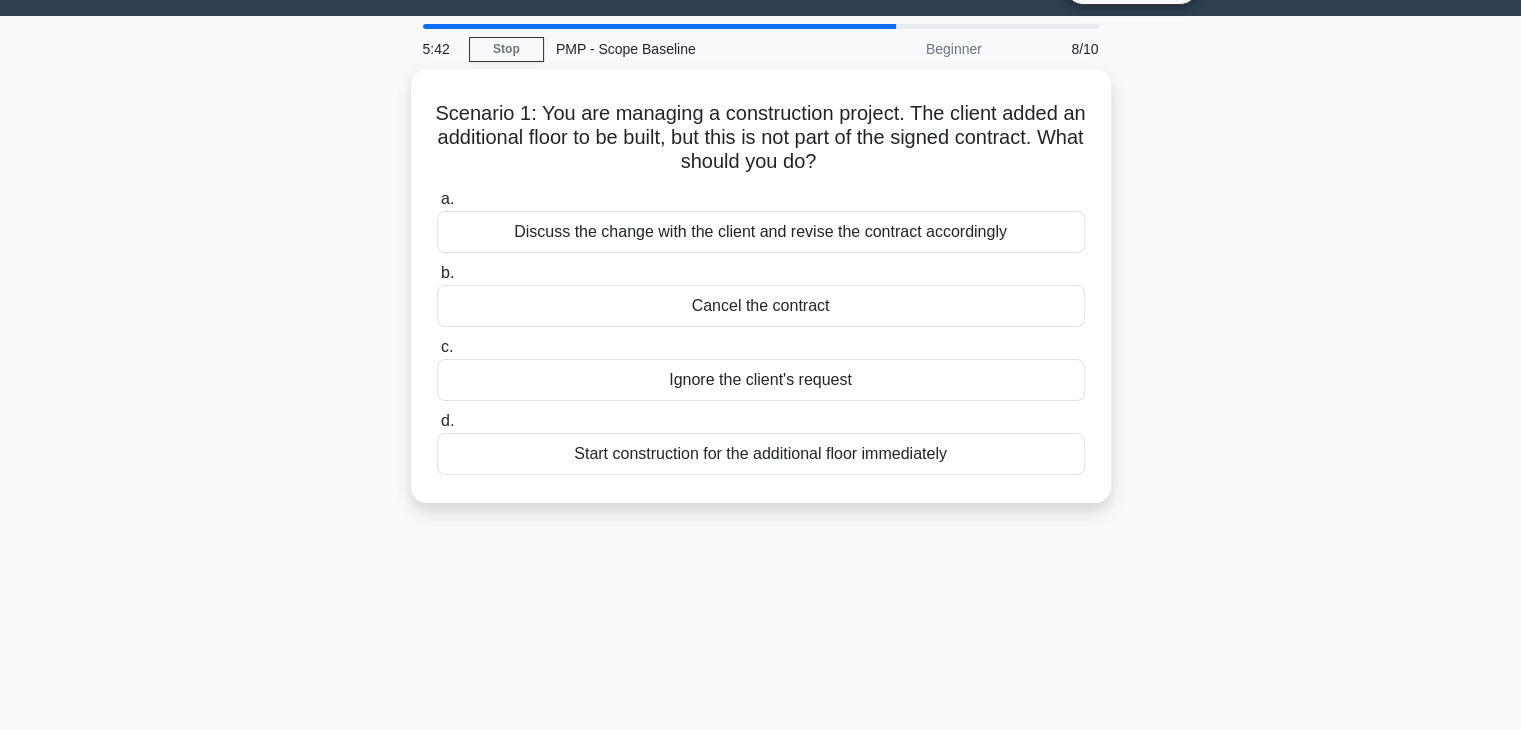 scroll, scrollTop: 0, scrollLeft: 0, axis: both 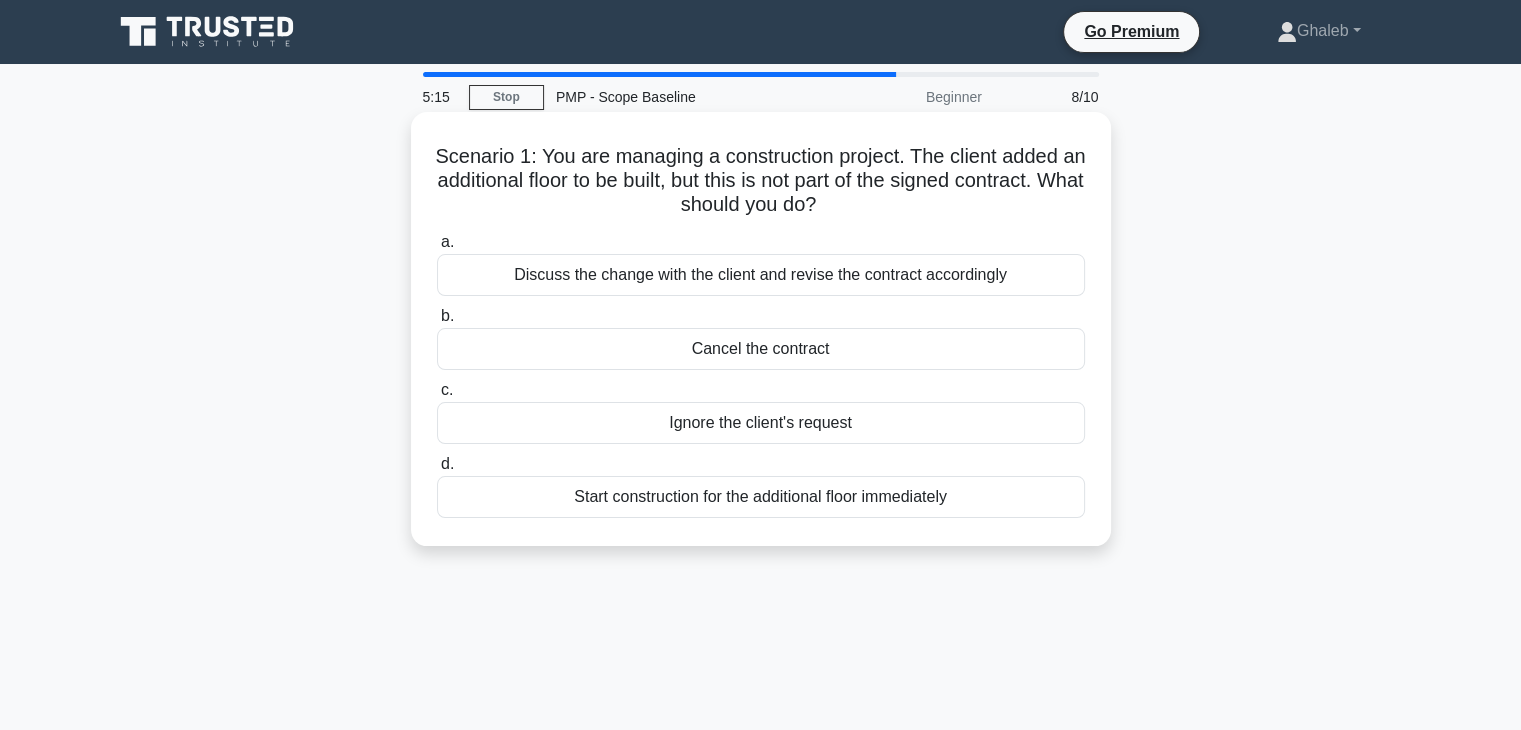click on "Discuss the change with the client and revise the contract accordingly" at bounding box center (761, 275) 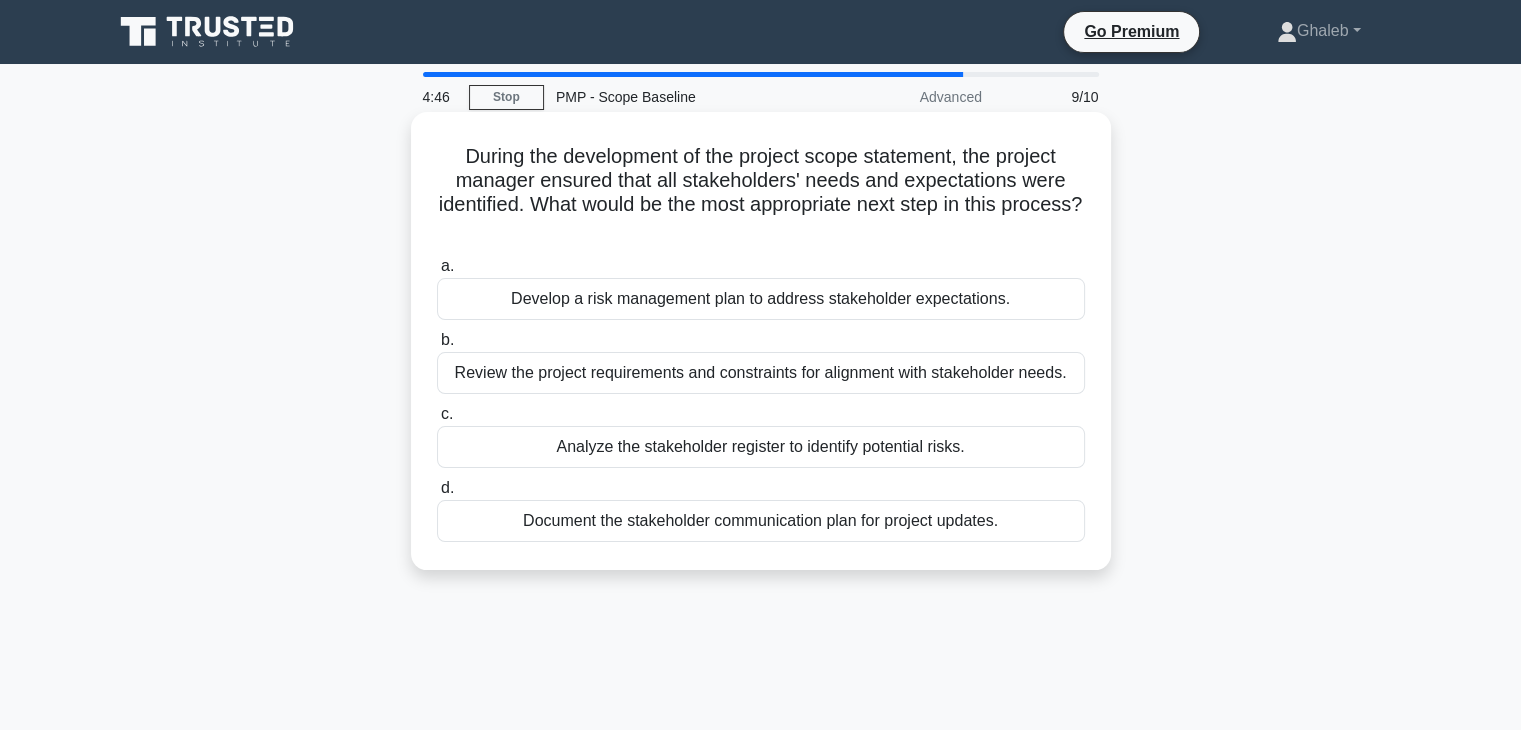 click on "Review the project requirements and constraints for alignment with stakeholder needs." at bounding box center (761, 373) 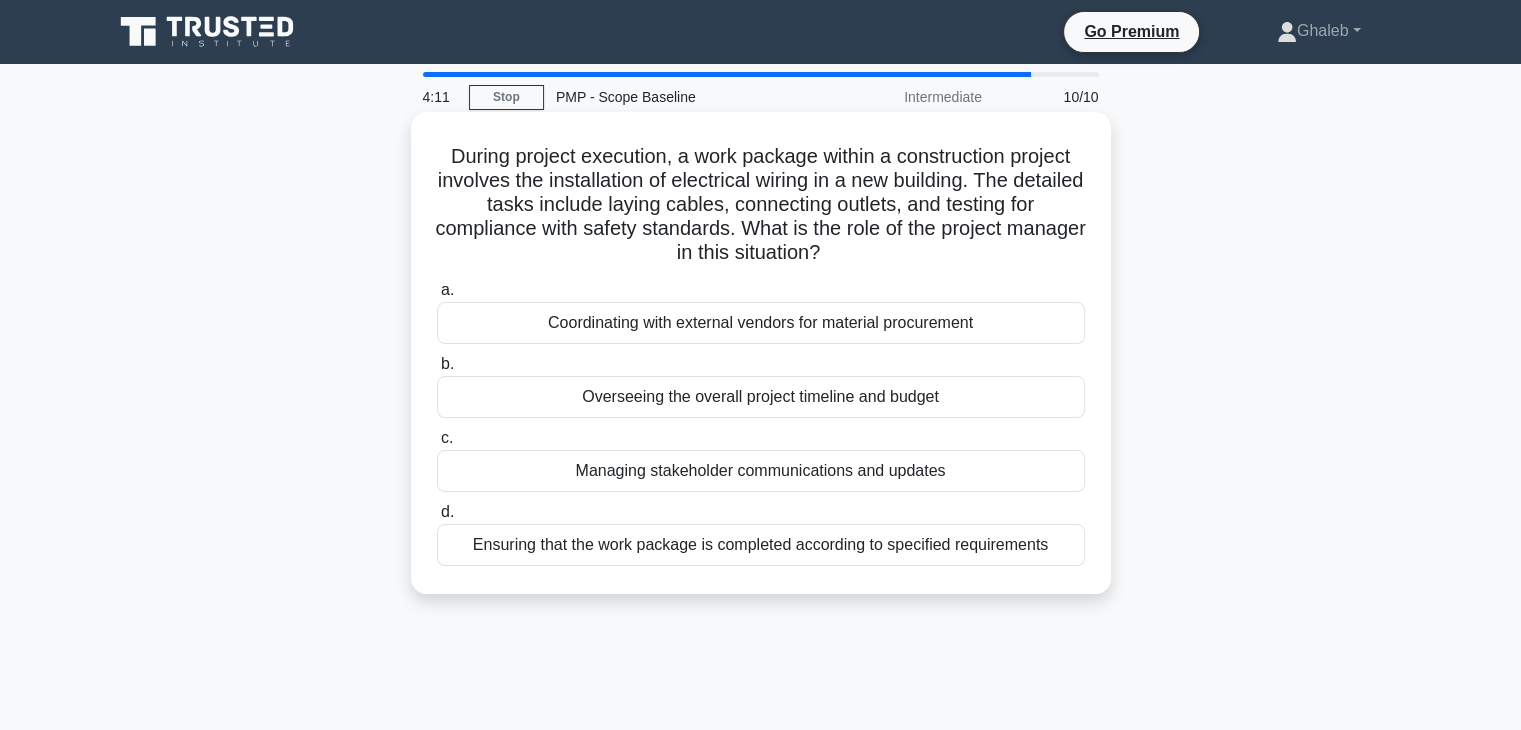 click on "Ensuring that the work package is completed according to specified requirements" at bounding box center [761, 545] 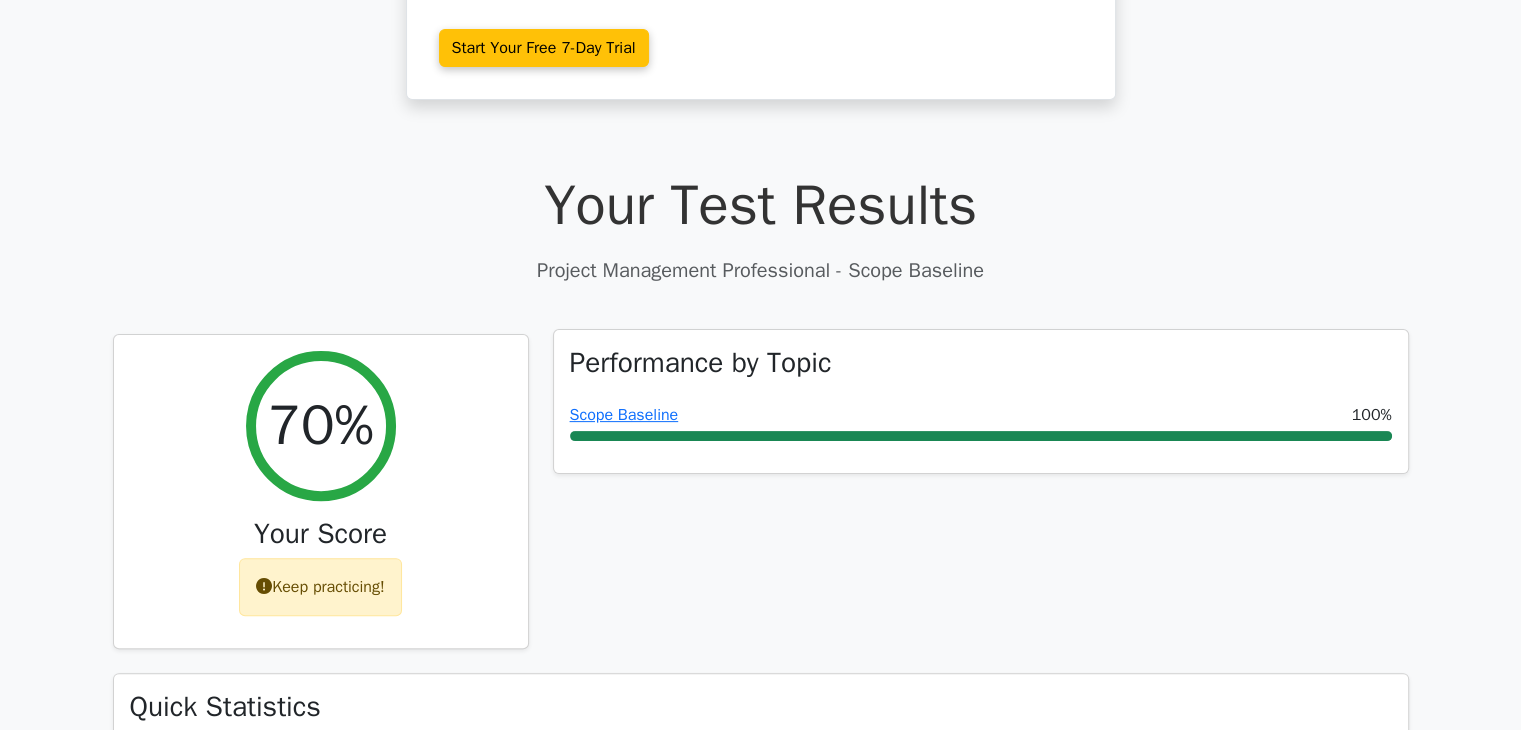 scroll, scrollTop: 700, scrollLeft: 0, axis: vertical 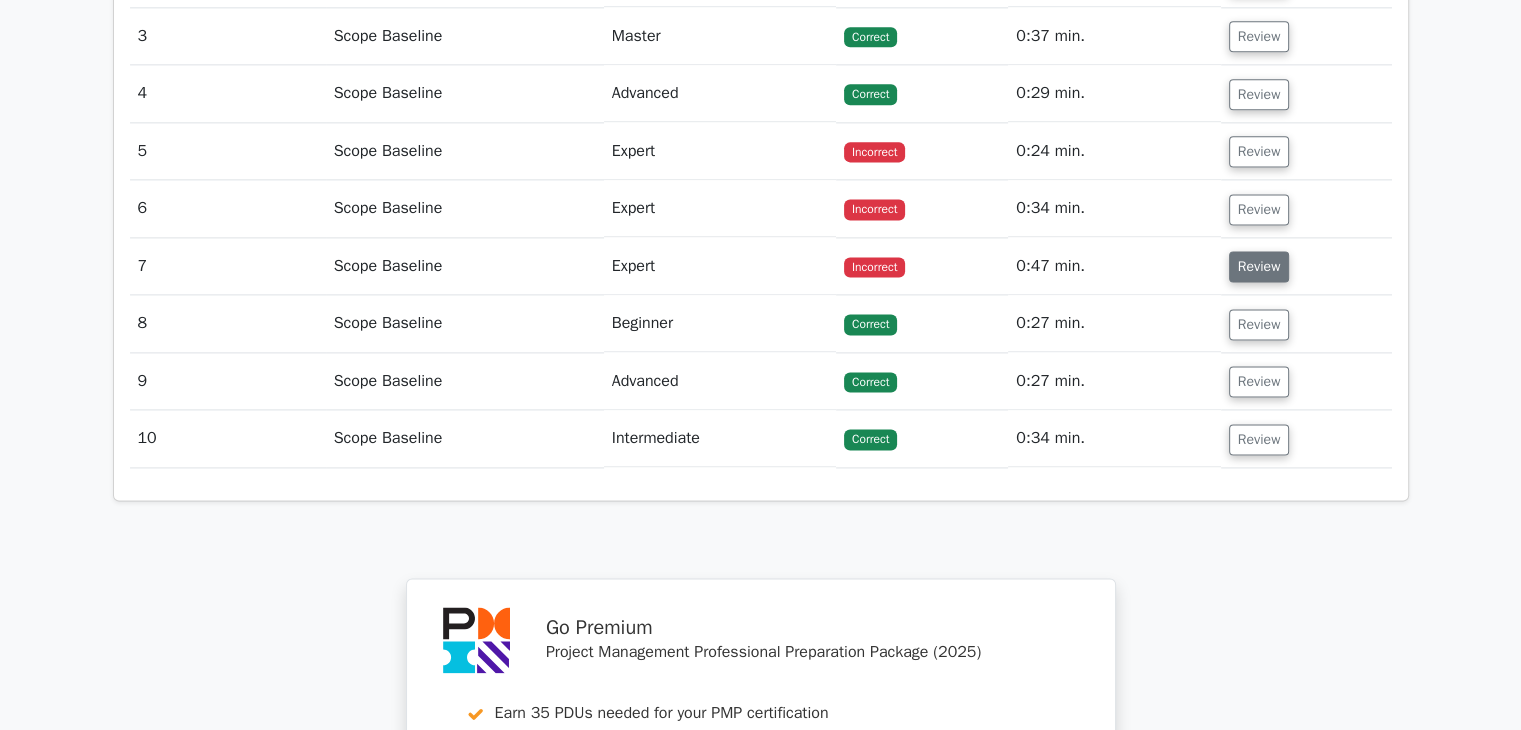 click on "Review" at bounding box center (1259, 266) 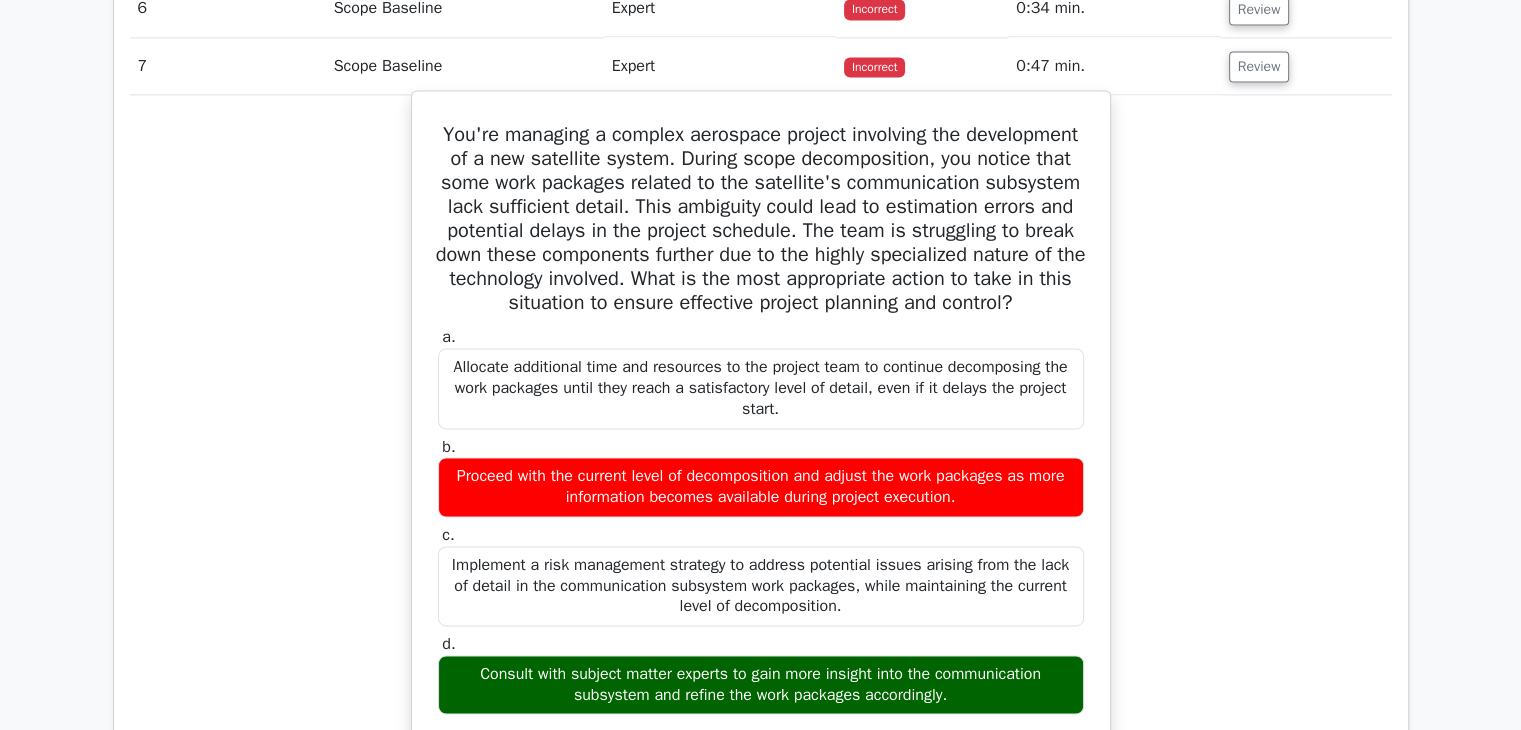 scroll, scrollTop: 2500, scrollLeft: 0, axis: vertical 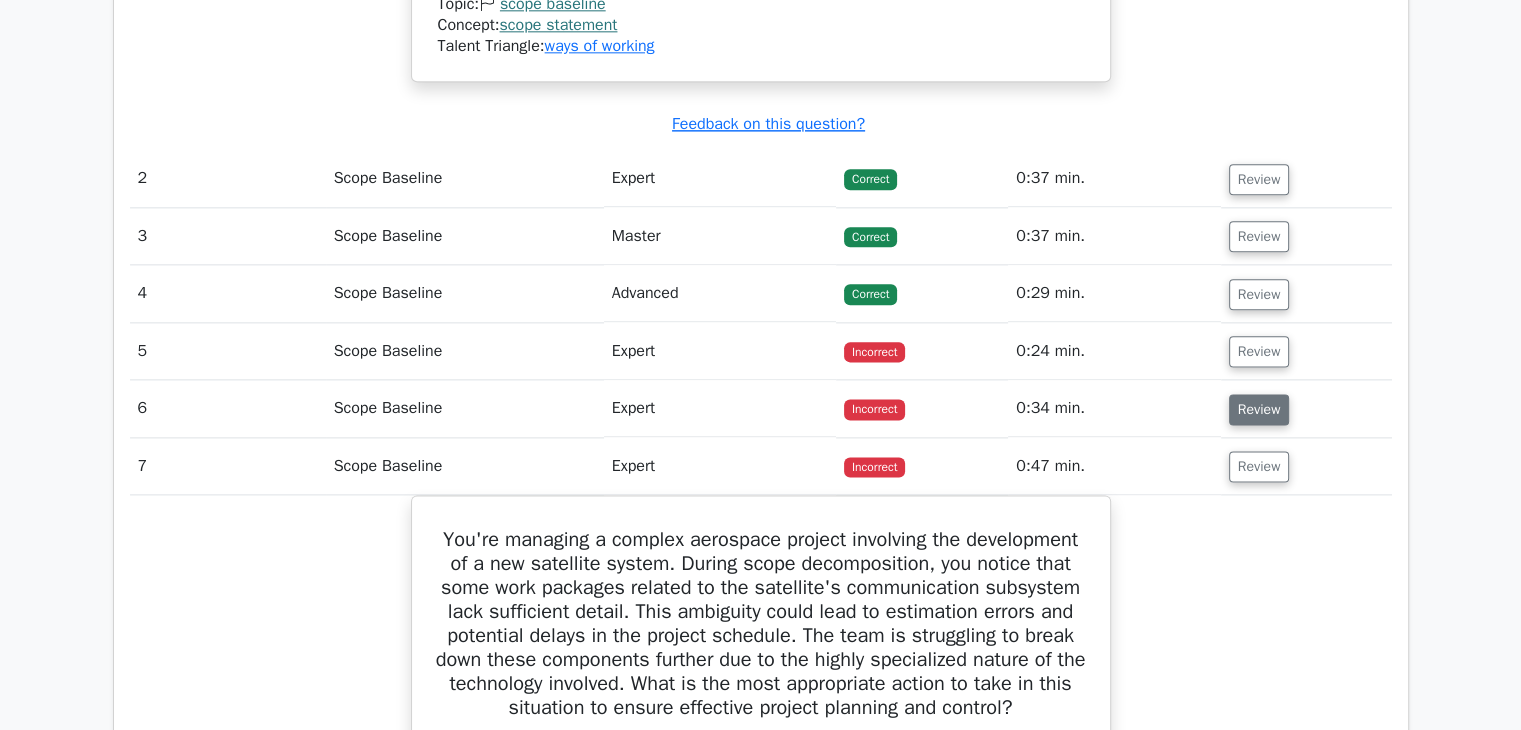 click on "Review" at bounding box center [1259, 409] 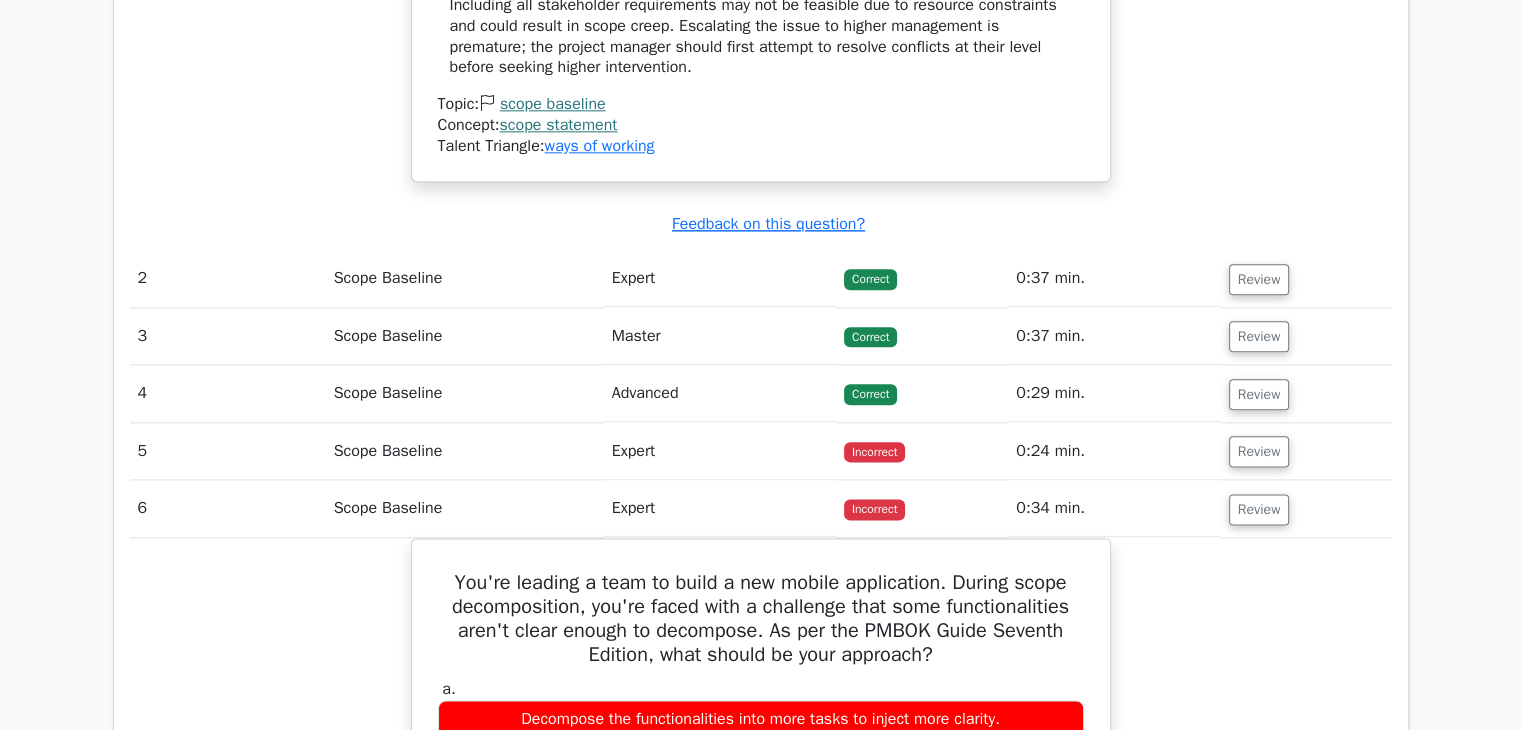 scroll, scrollTop: 2900, scrollLeft: 0, axis: vertical 